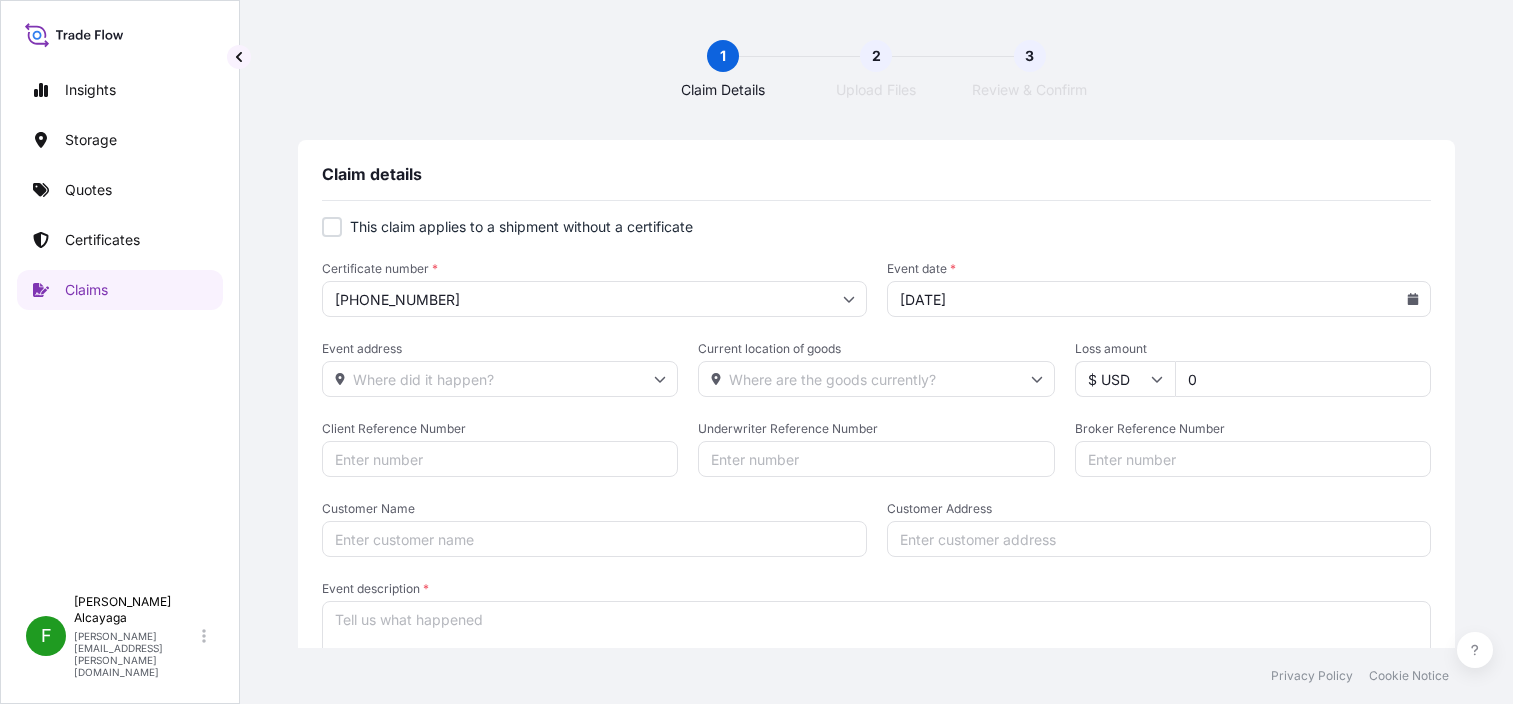 scroll, scrollTop: 0, scrollLeft: 0, axis: both 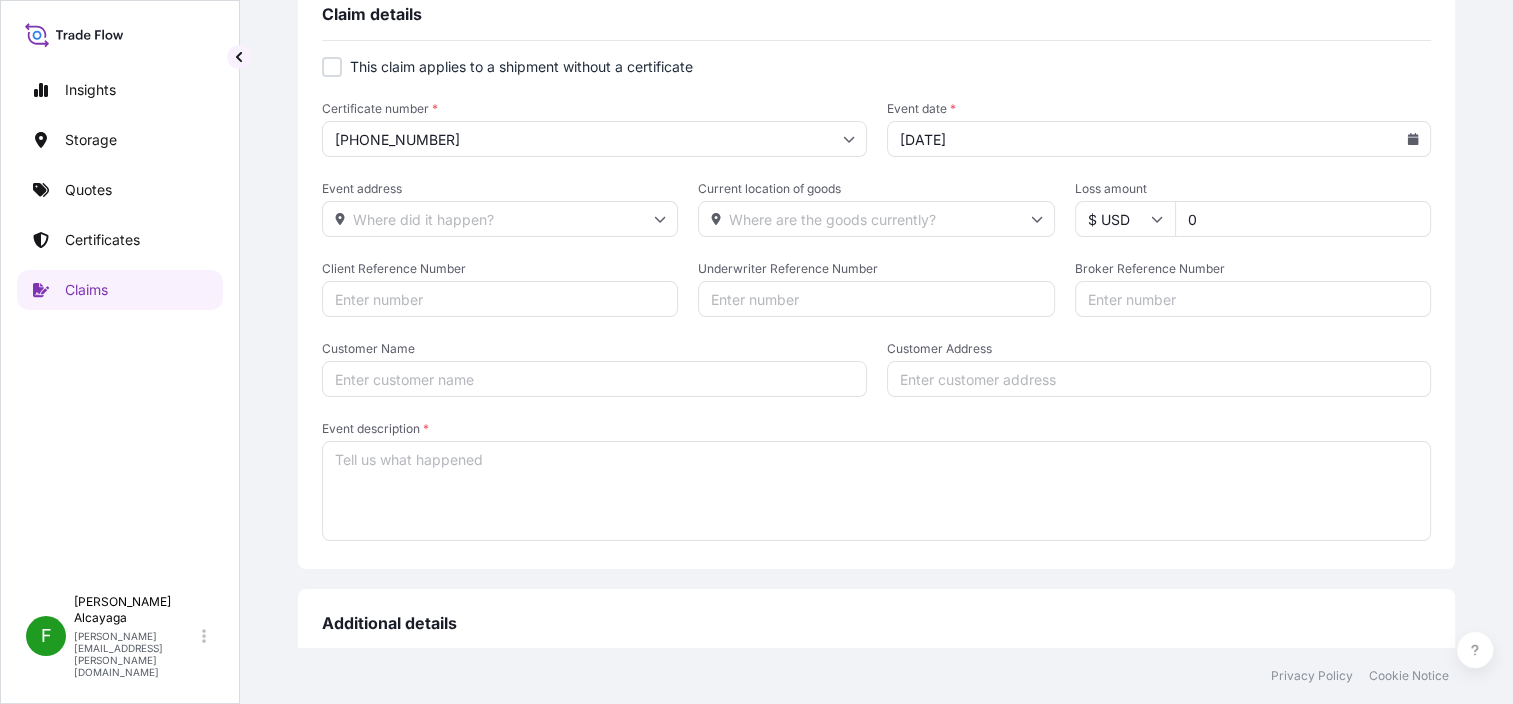 click on "Event date   *" at bounding box center (1159, 109) 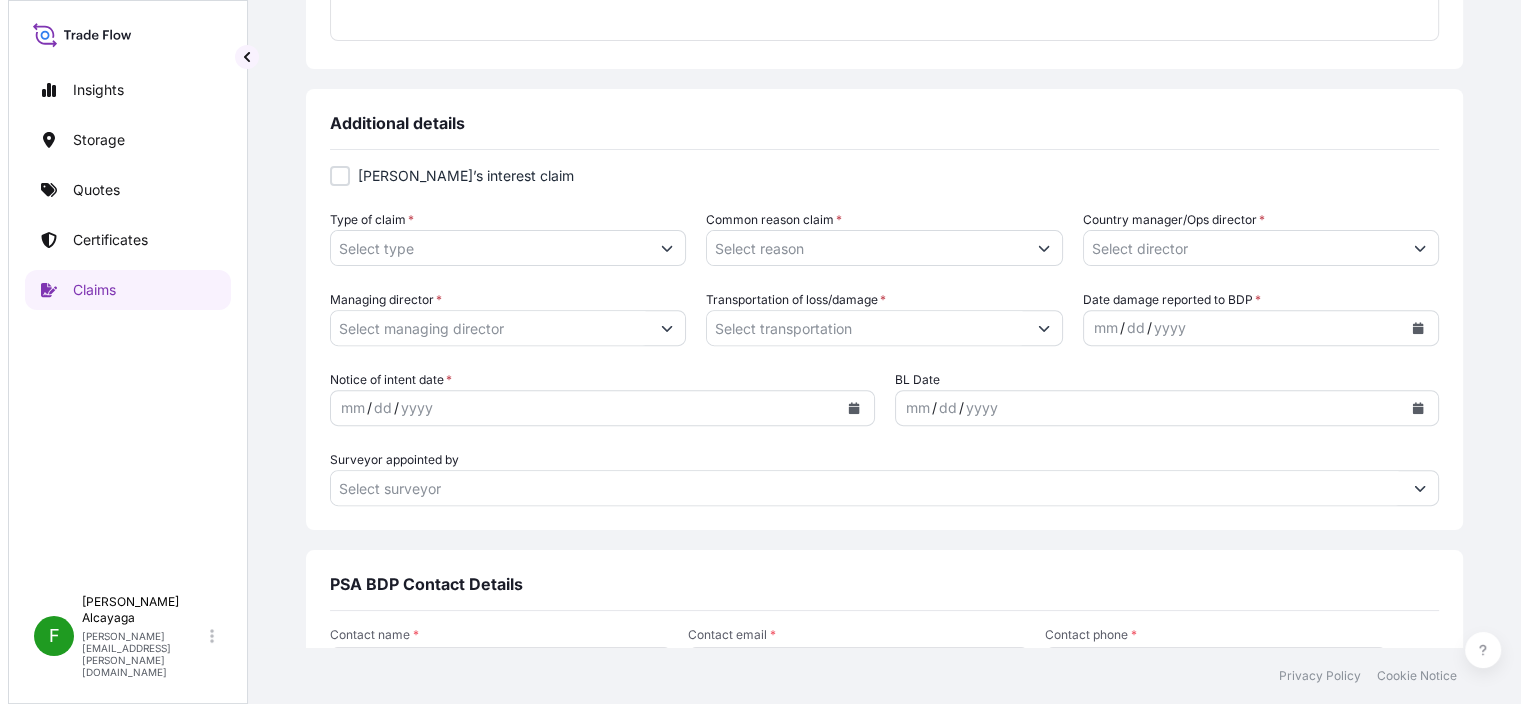 scroll, scrollTop: 160, scrollLeft: 0, axis: vertical 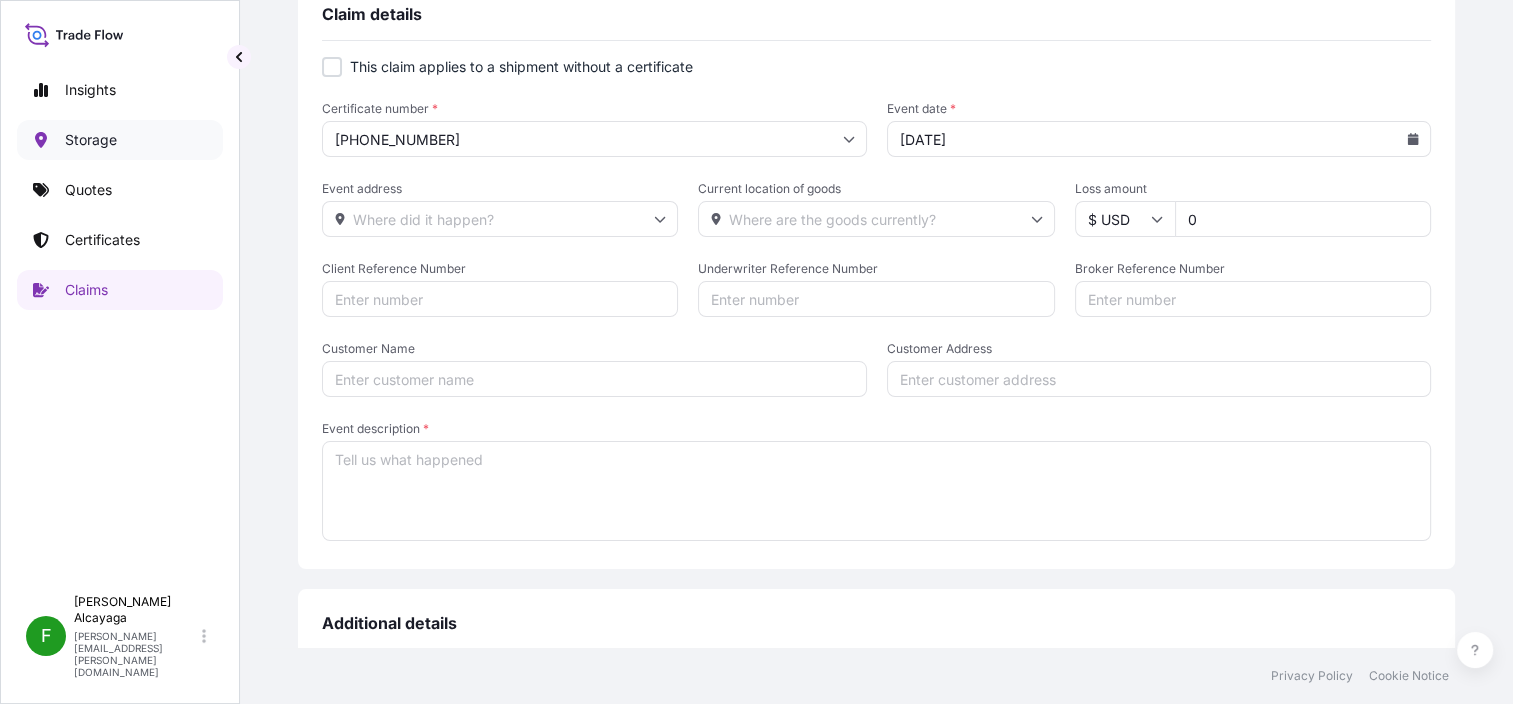 click on "Storage" at bounding box center [120, 140] 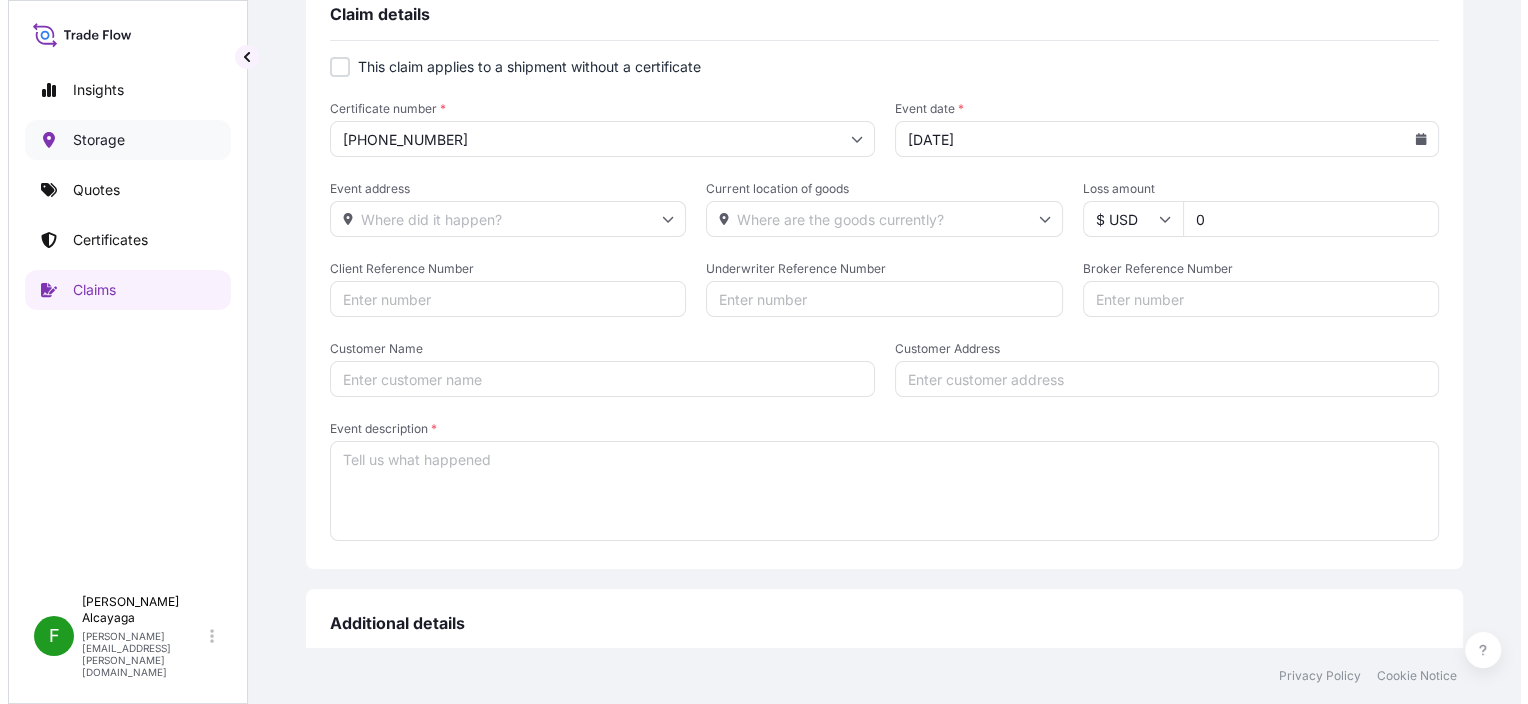 scroll, scrollTop: 0, scrollLeft: 0, axis: both 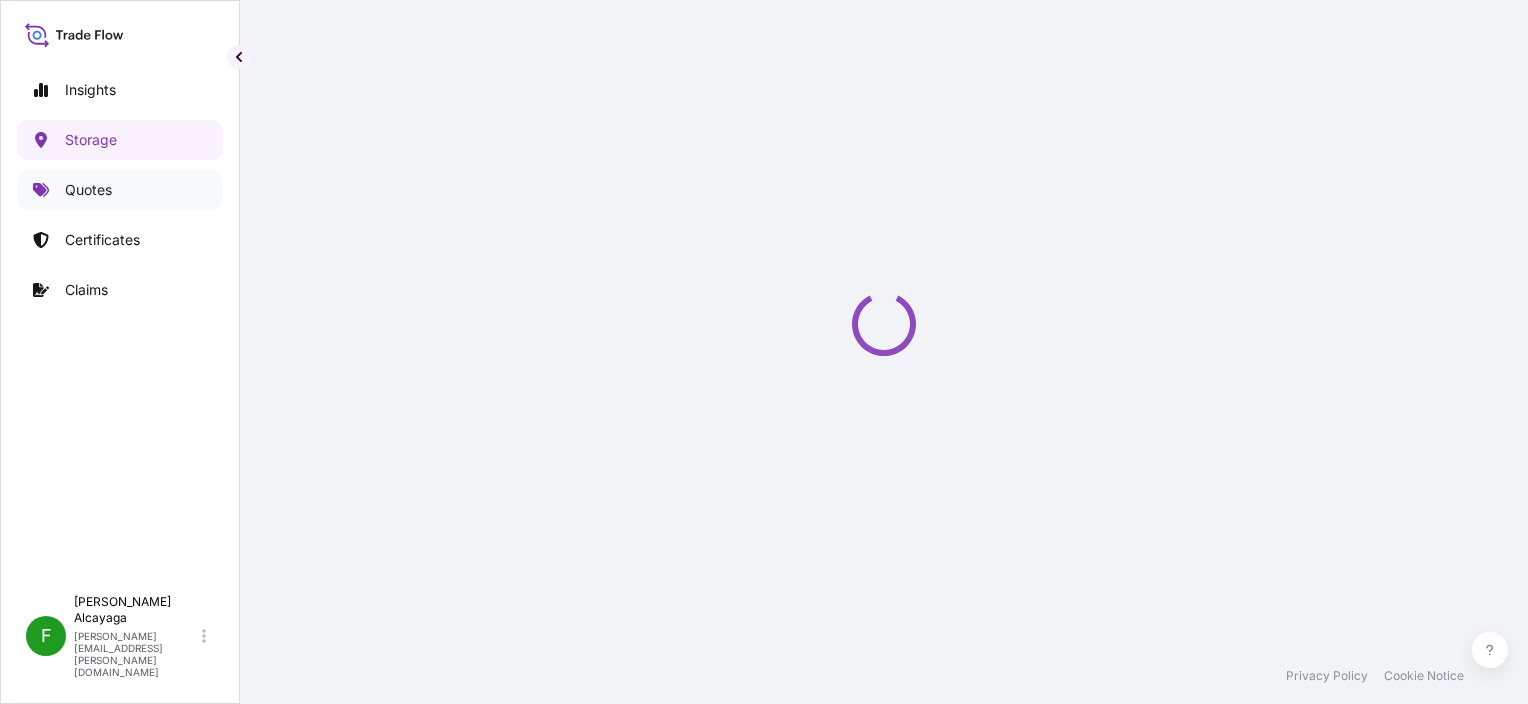 click on "Quotes" at bounding box center [120, 190] 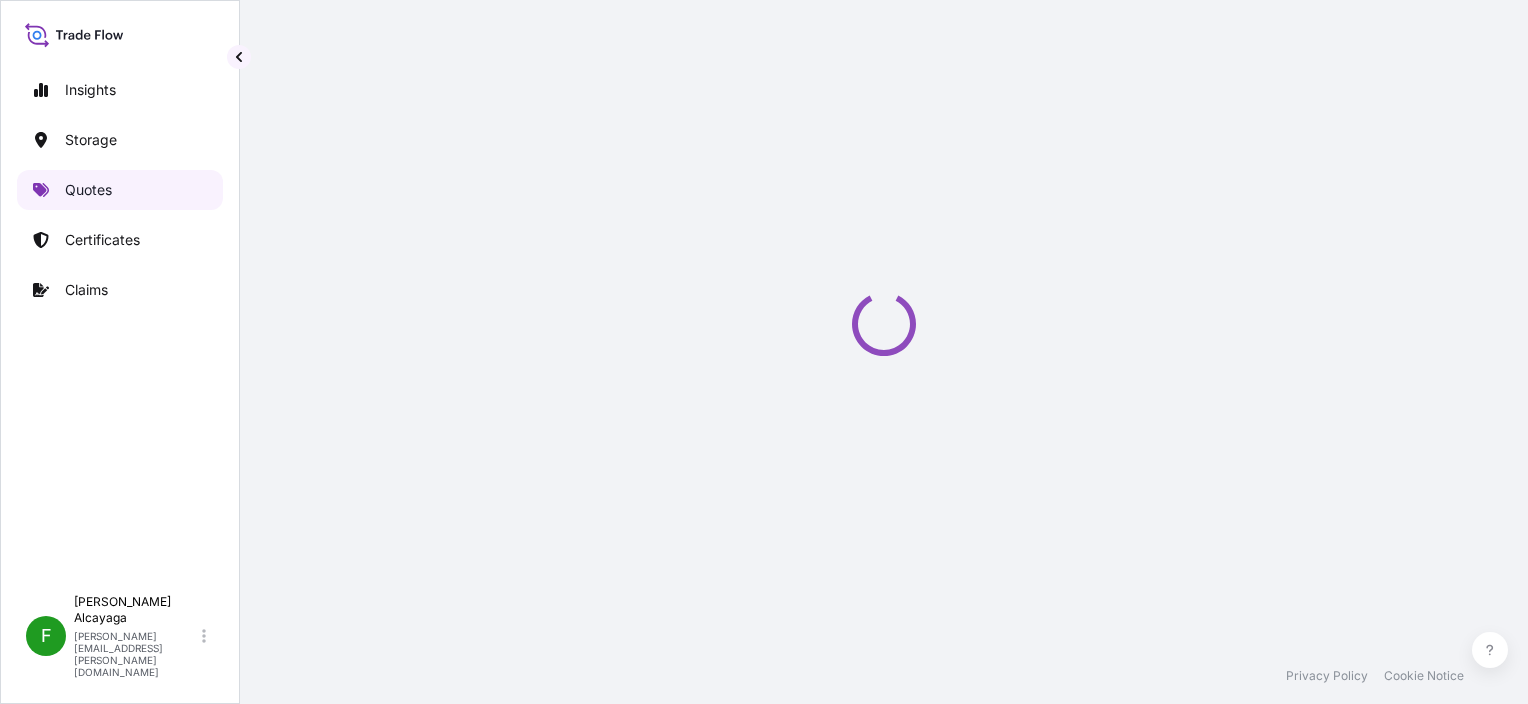click on "Quotes" at bounding box center [120, 190] 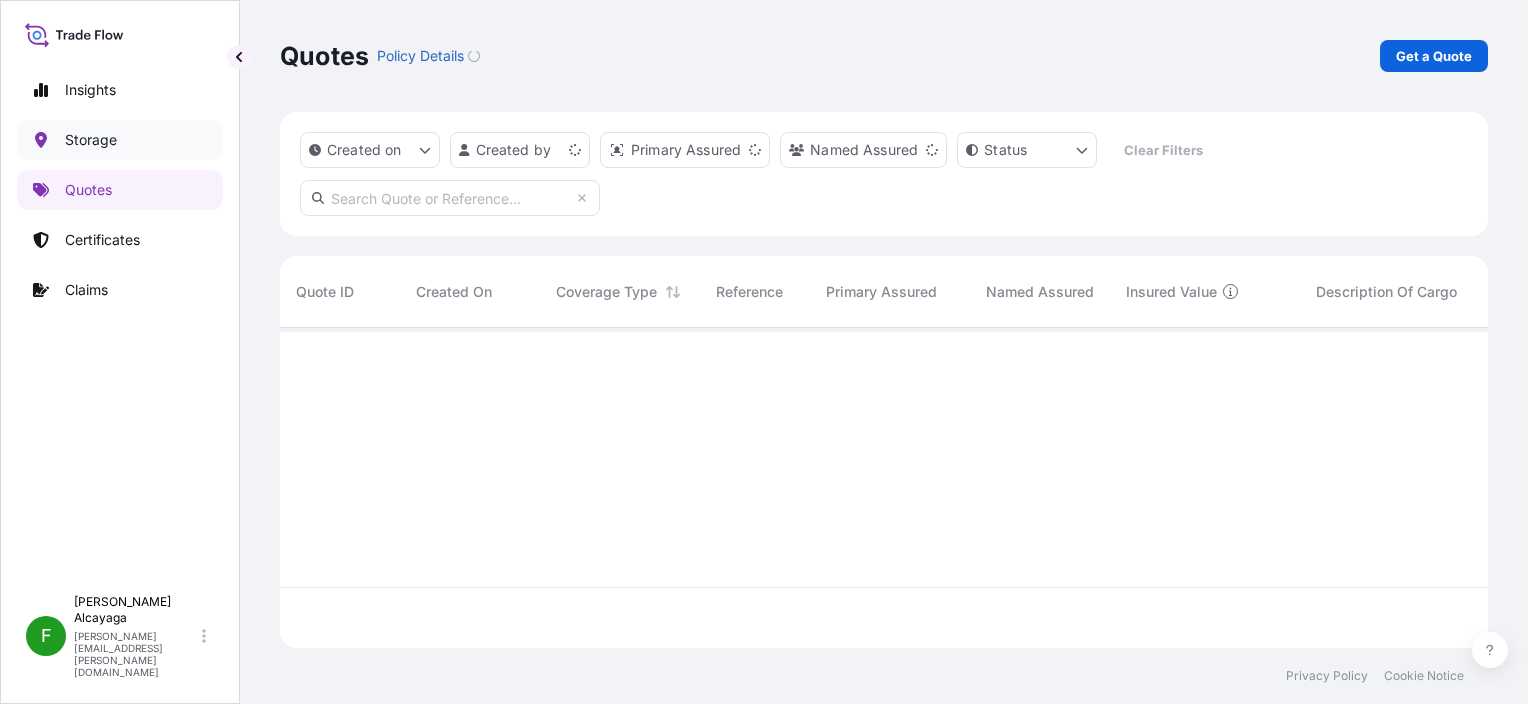 scroll, scrollTop: 16, scrollLeft: 16, axis: both 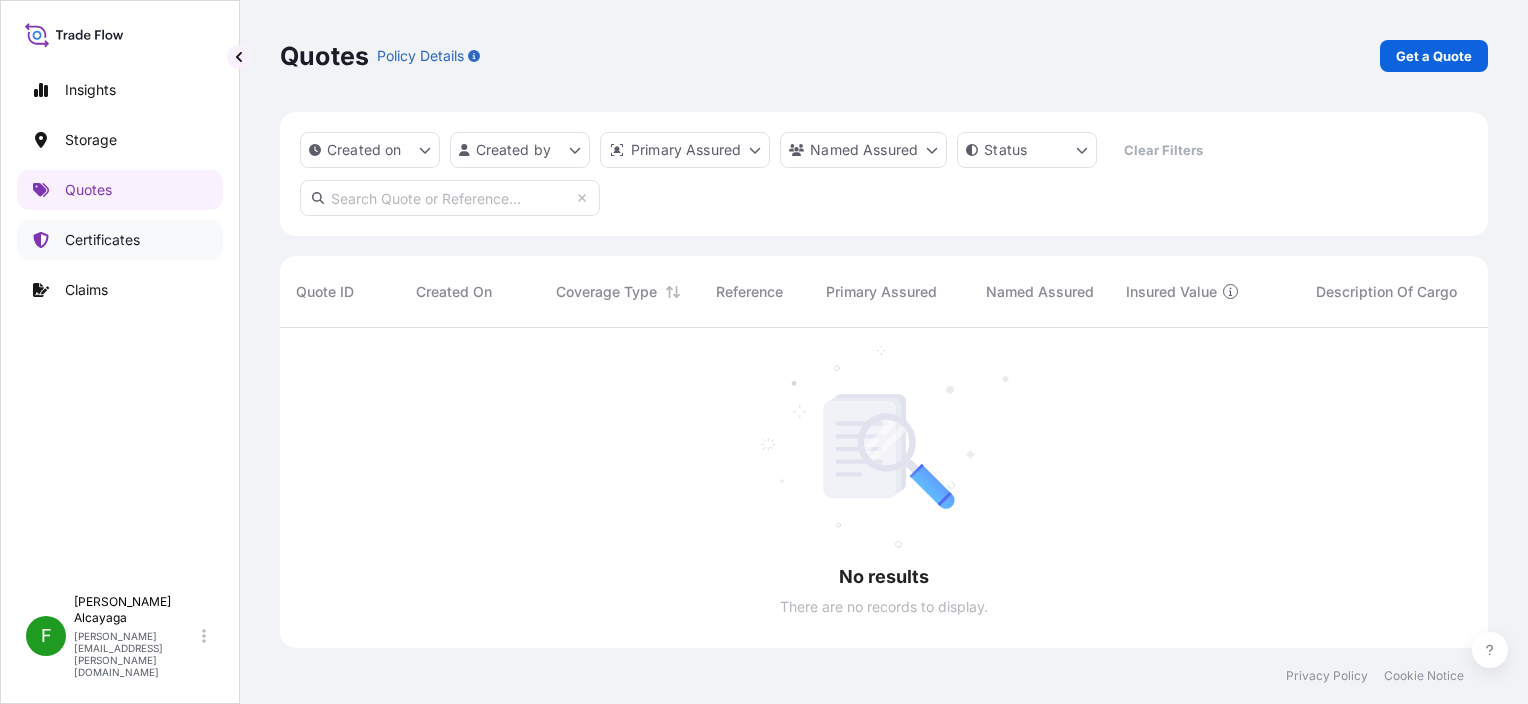 click on "Certificates" at bounding box center [102, 240] 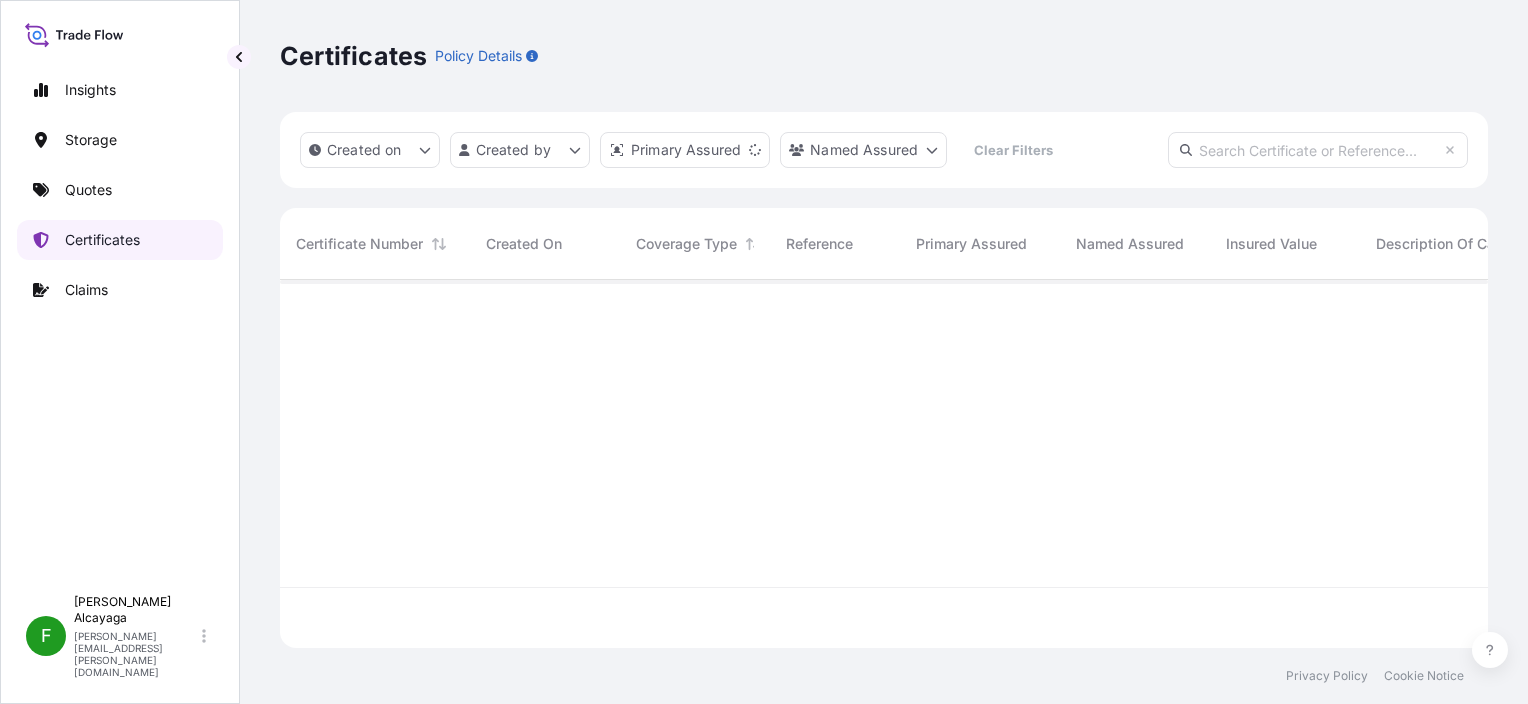 scroll, scrollTop: 16, scrollLeft: 16, axis: both 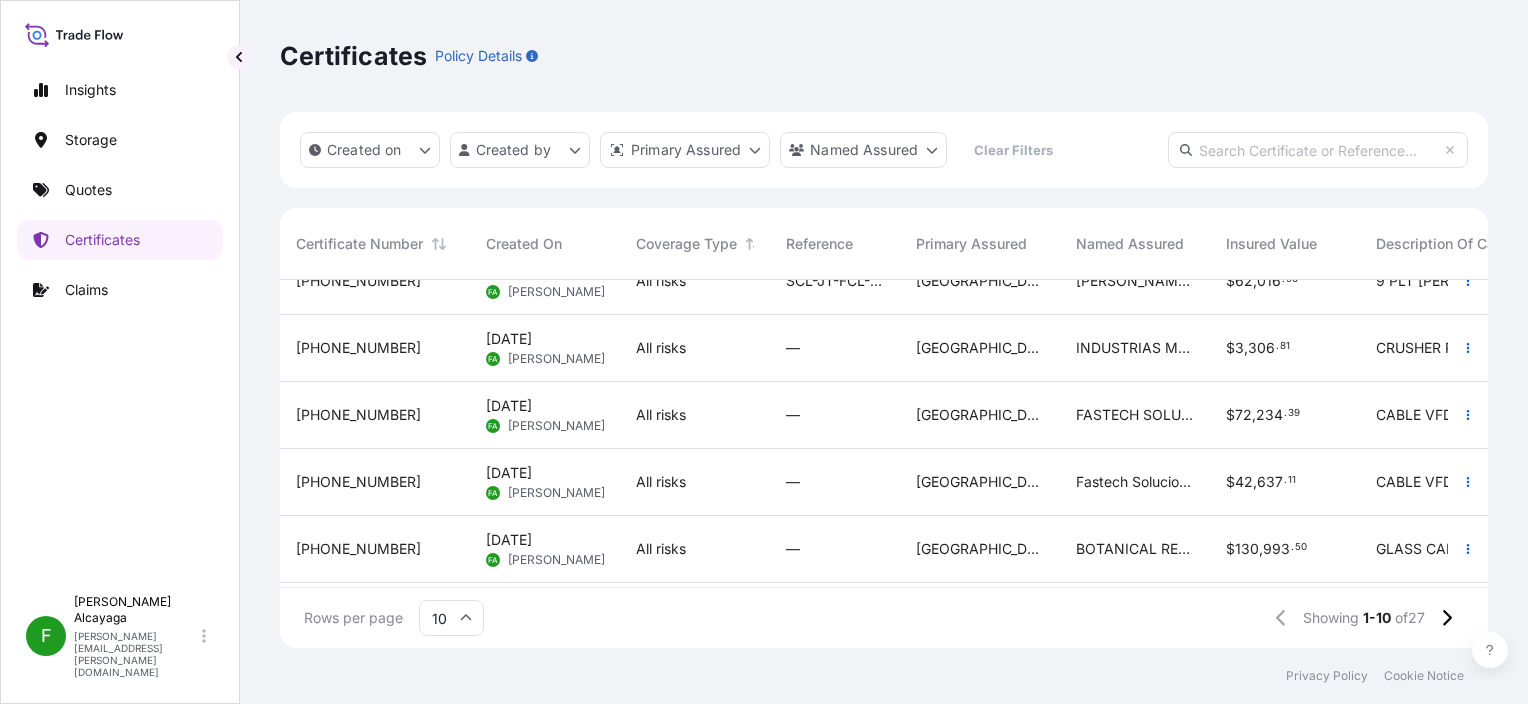 click on "INDUSTRIAS METALURGICAS SORENA" at bounding box center [1135, 348] 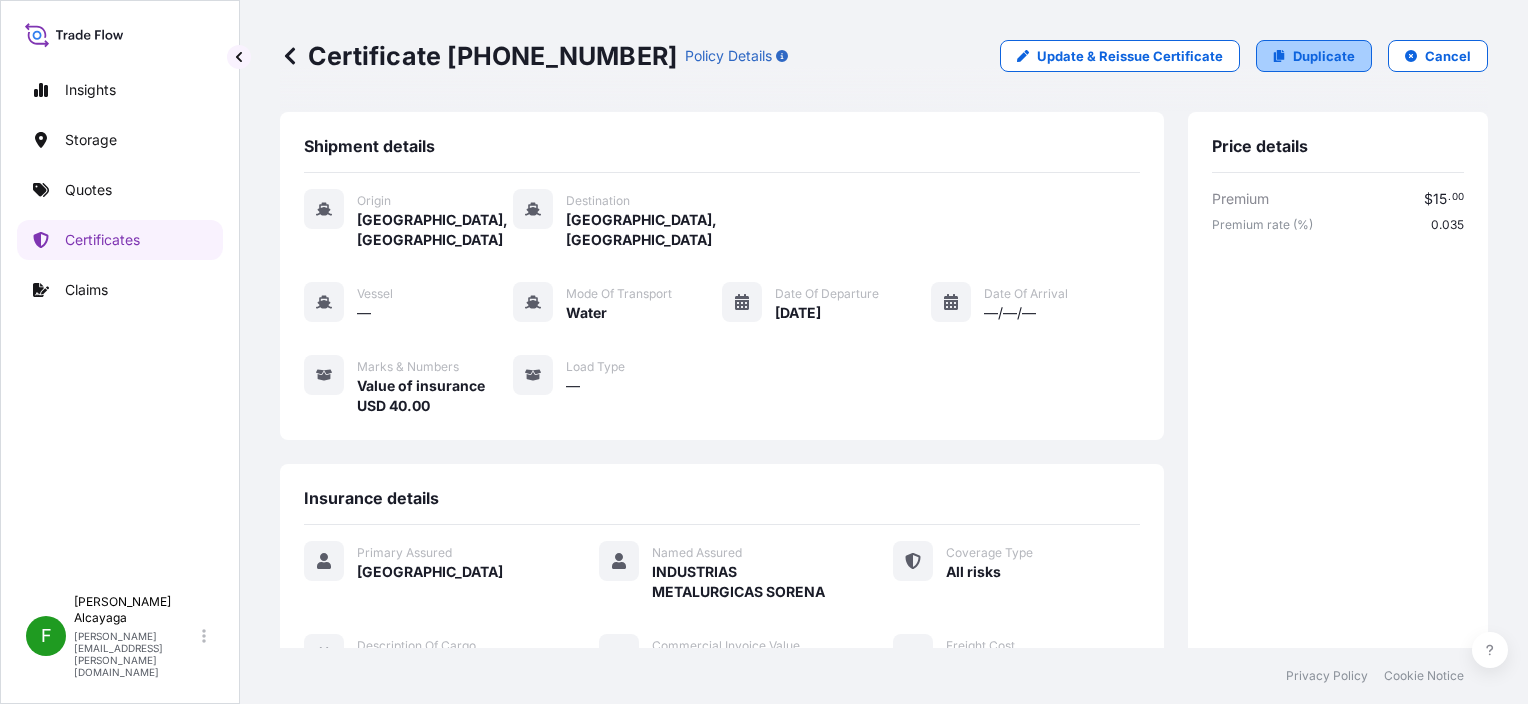 click on "Duplicate" at bounding box center [1324, 56] 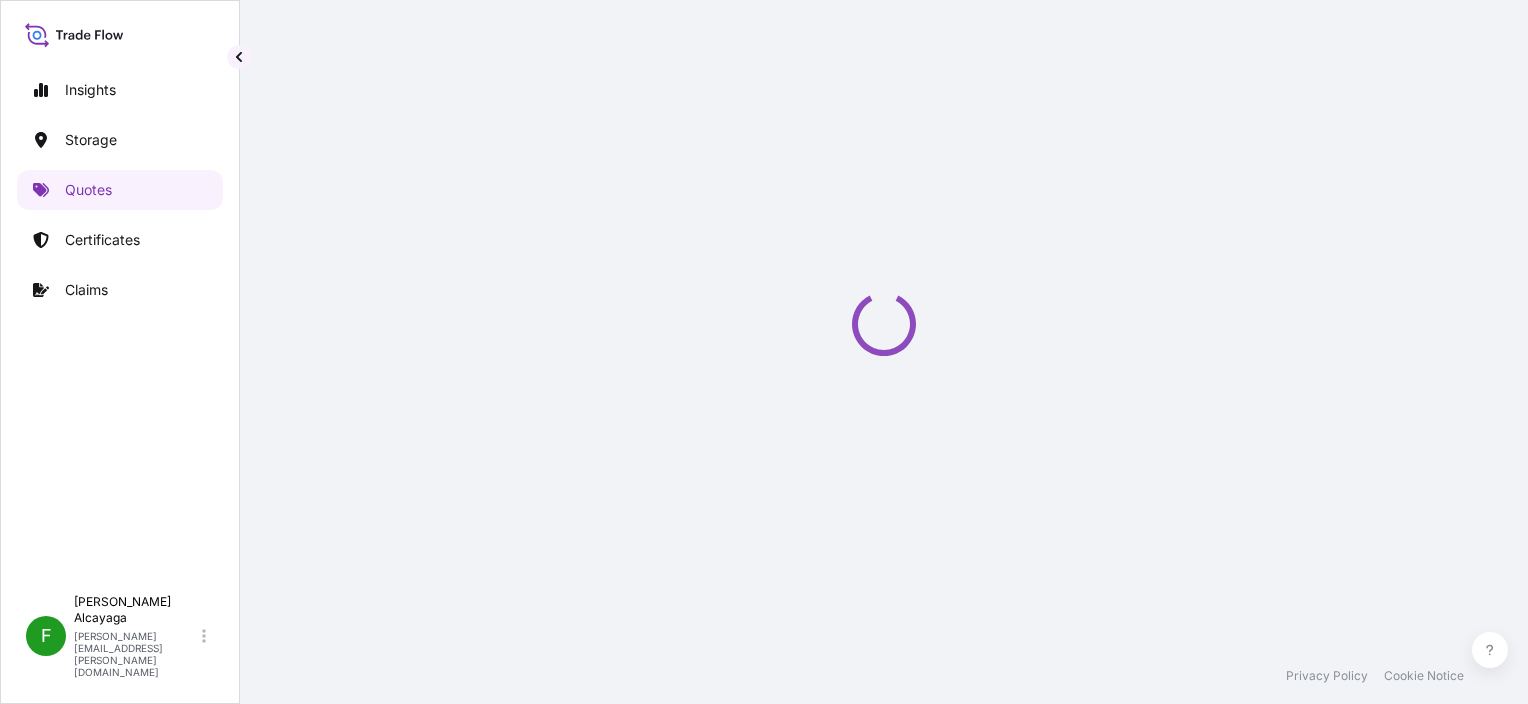 select on "Water" 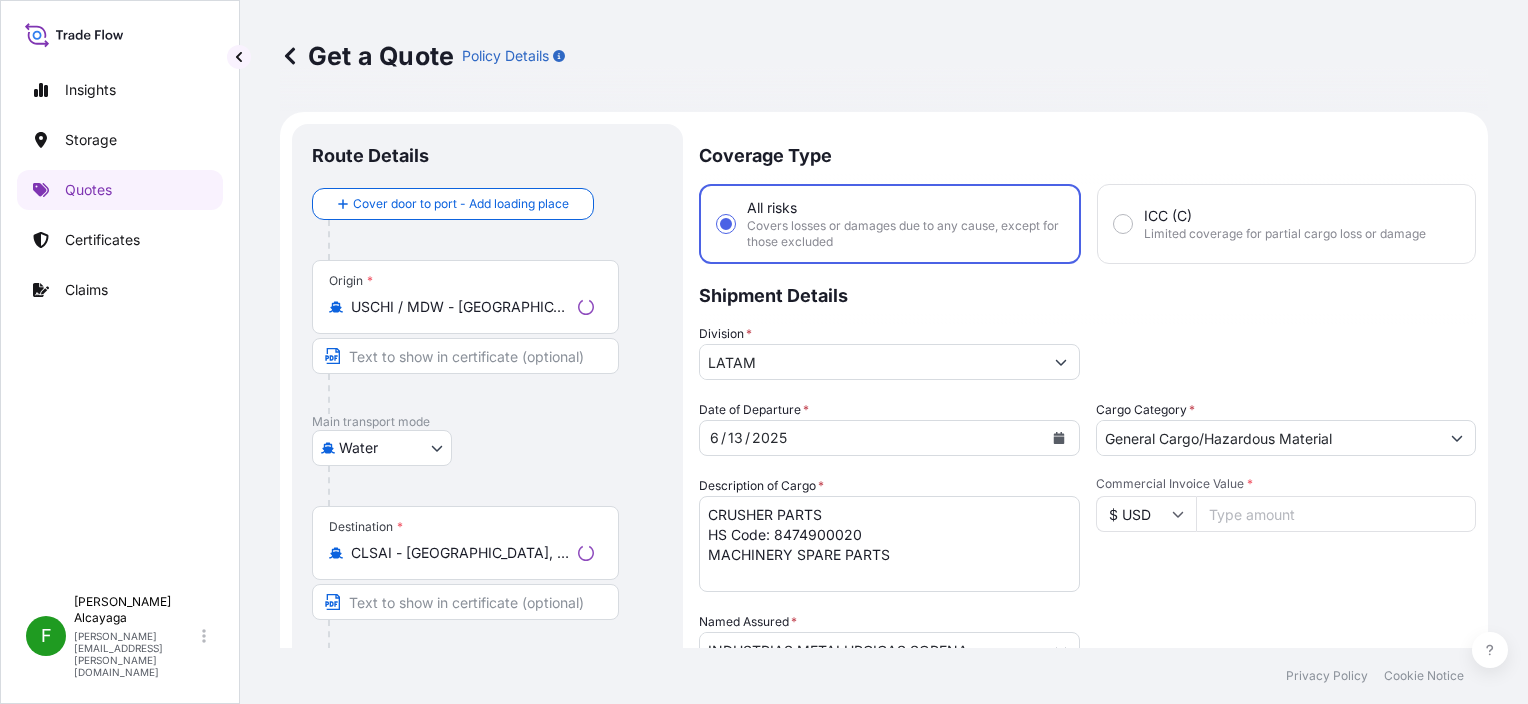 scroll, scrollTop: 32, scrollLeft: 0, axis: vertical 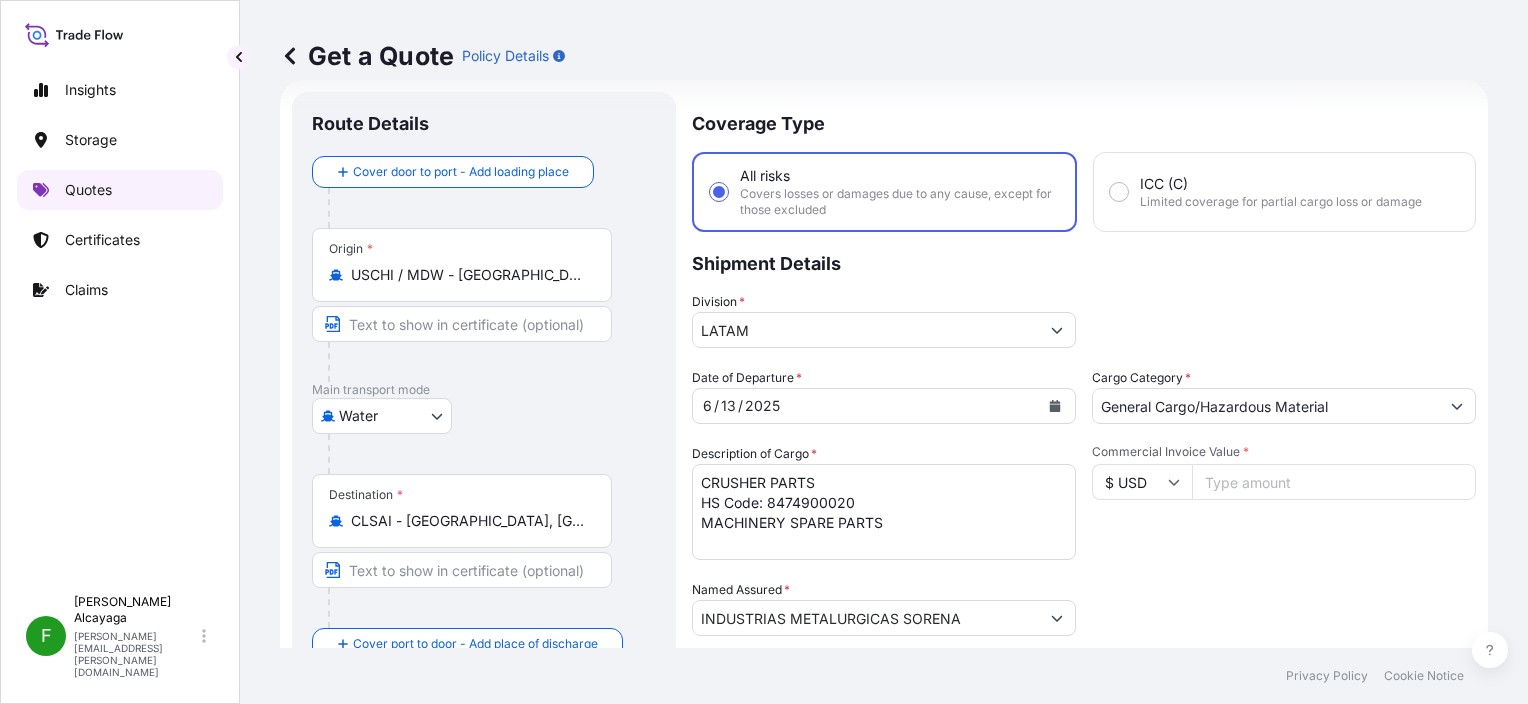 click on "Quotes" at bounding box center (120, 190) 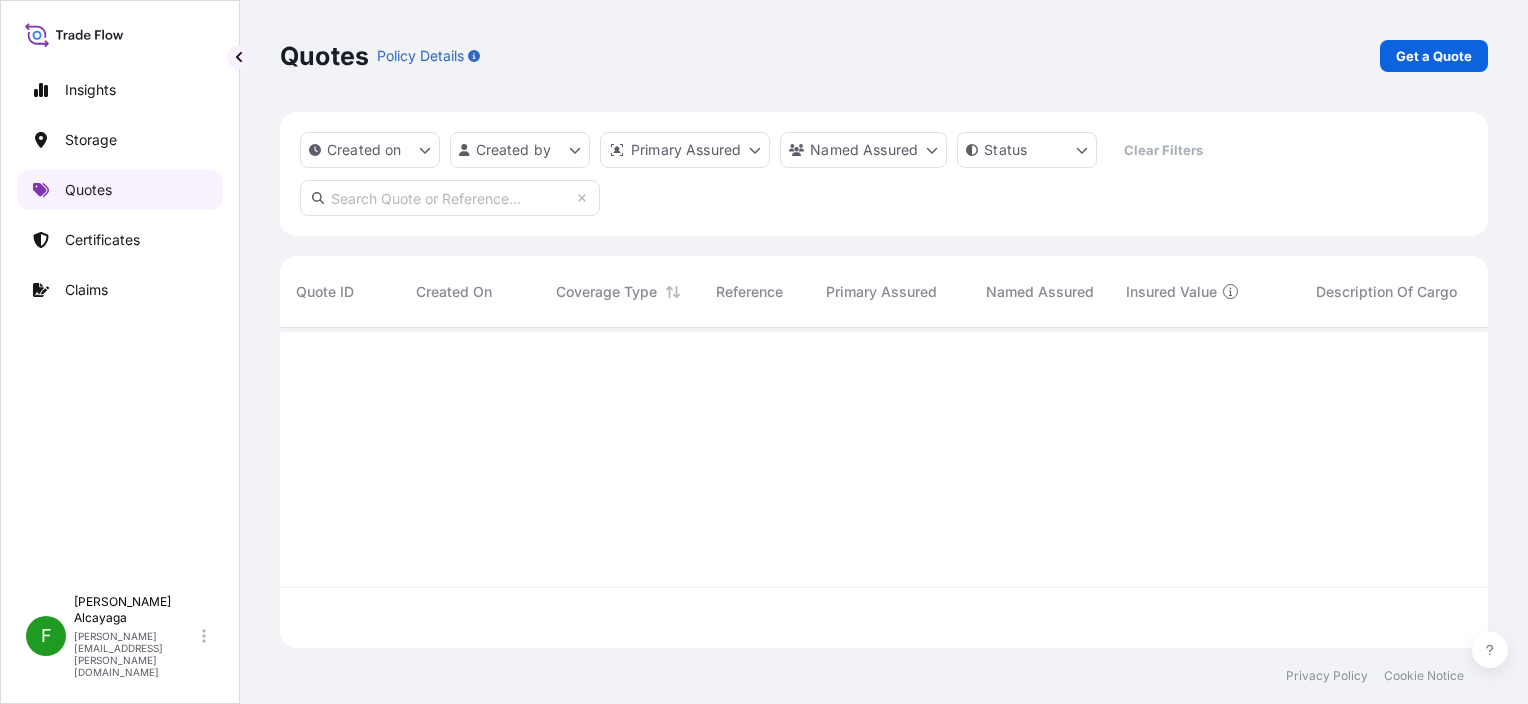 scroll, scrollTop: 0, scrollLeft: 0, axis: both 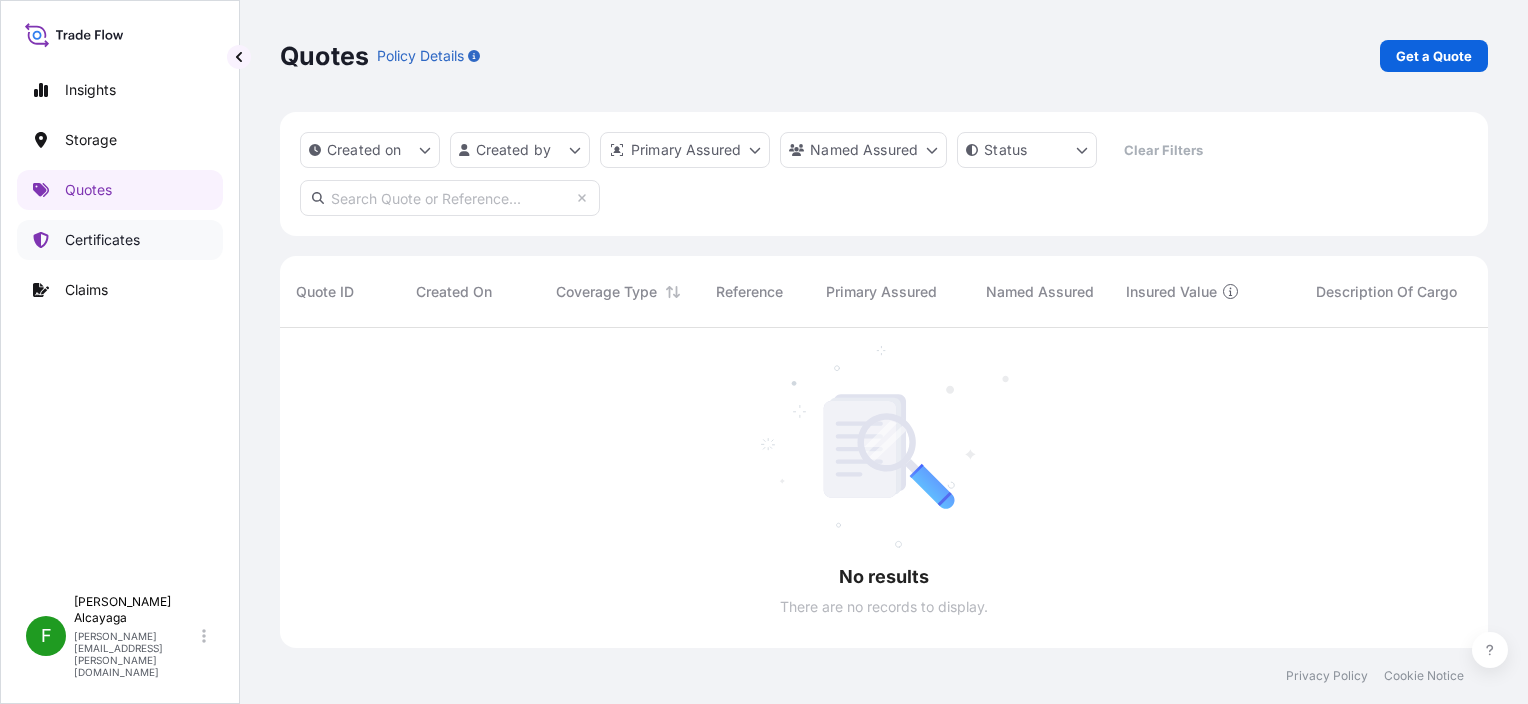 click on "Certificates" at bounding box center [120, 240] 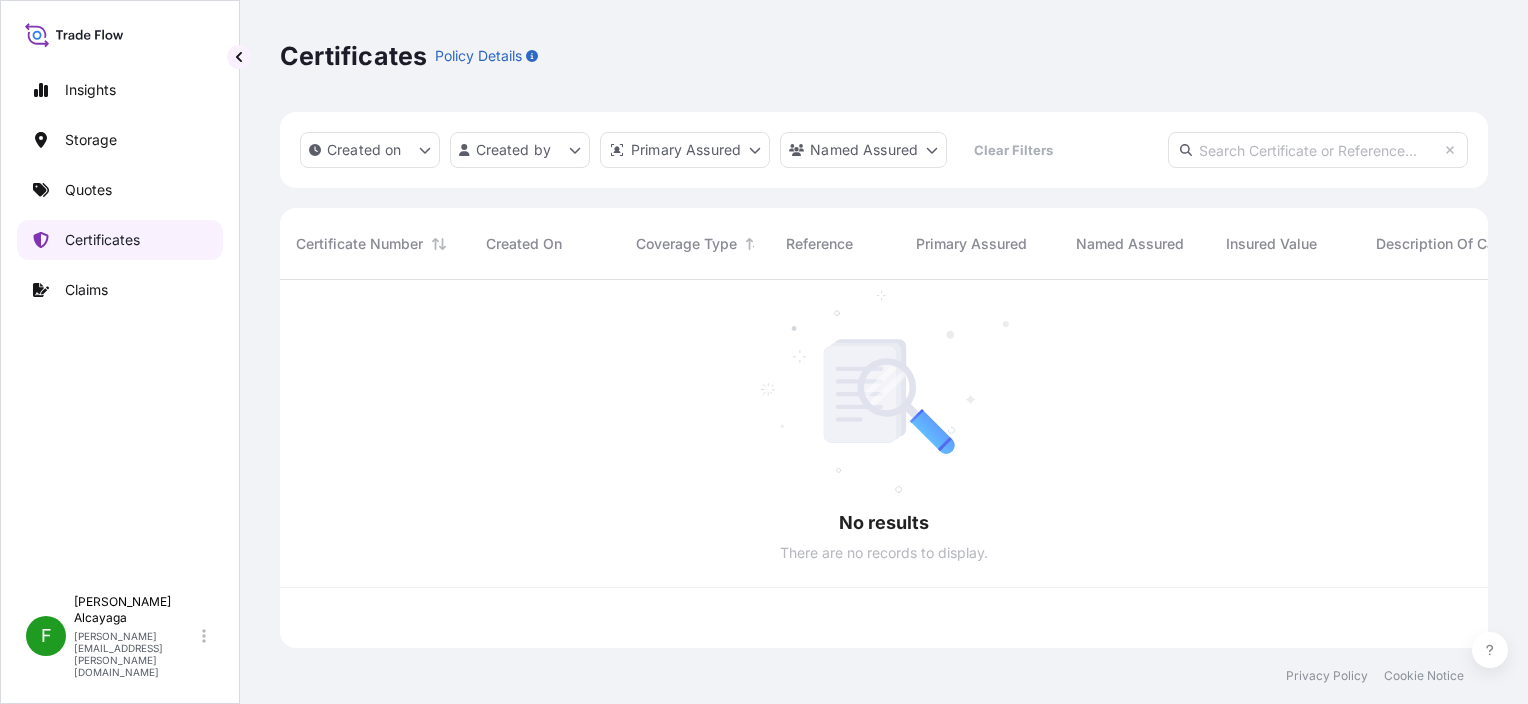 scroll, scrollTop: 16, scrollLeft: 16, axis: both 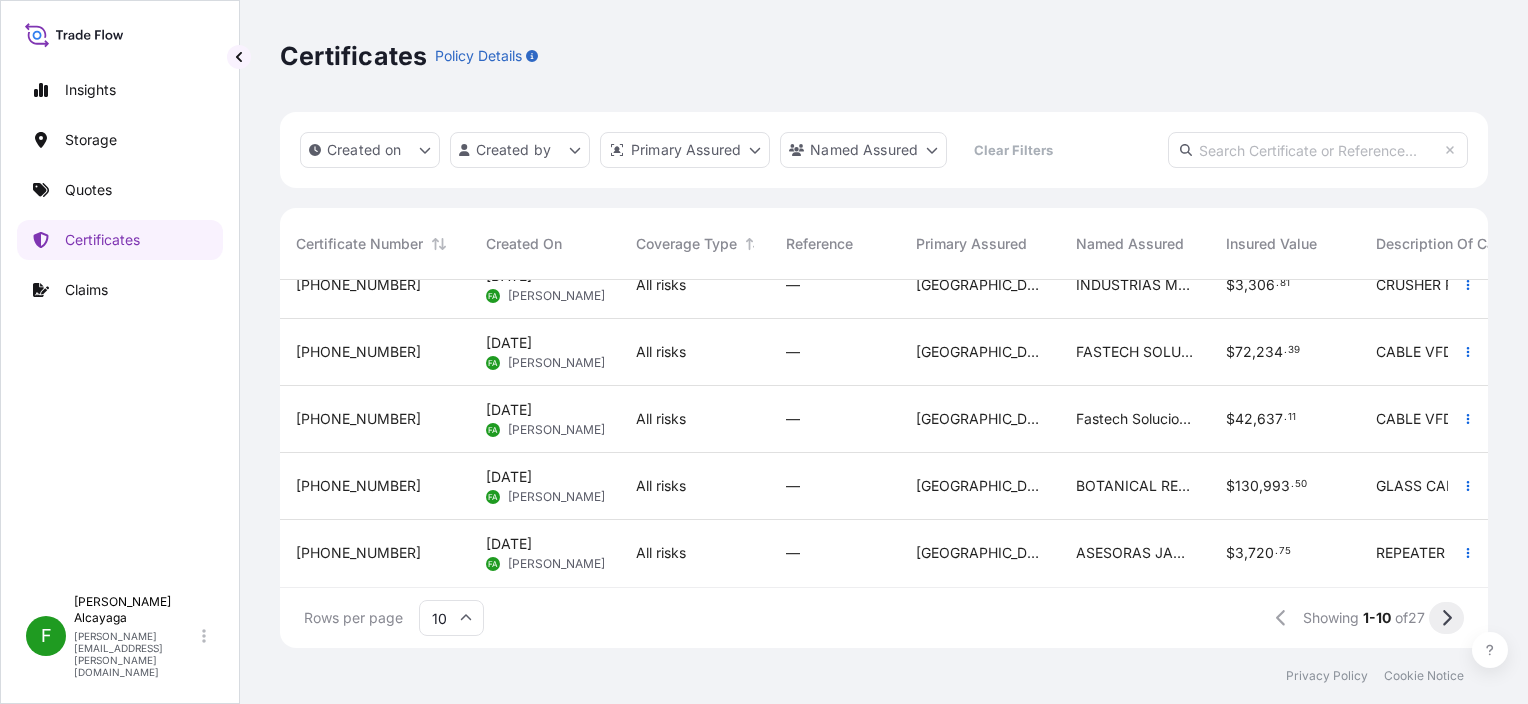 click at bounding box center (1446, 618) 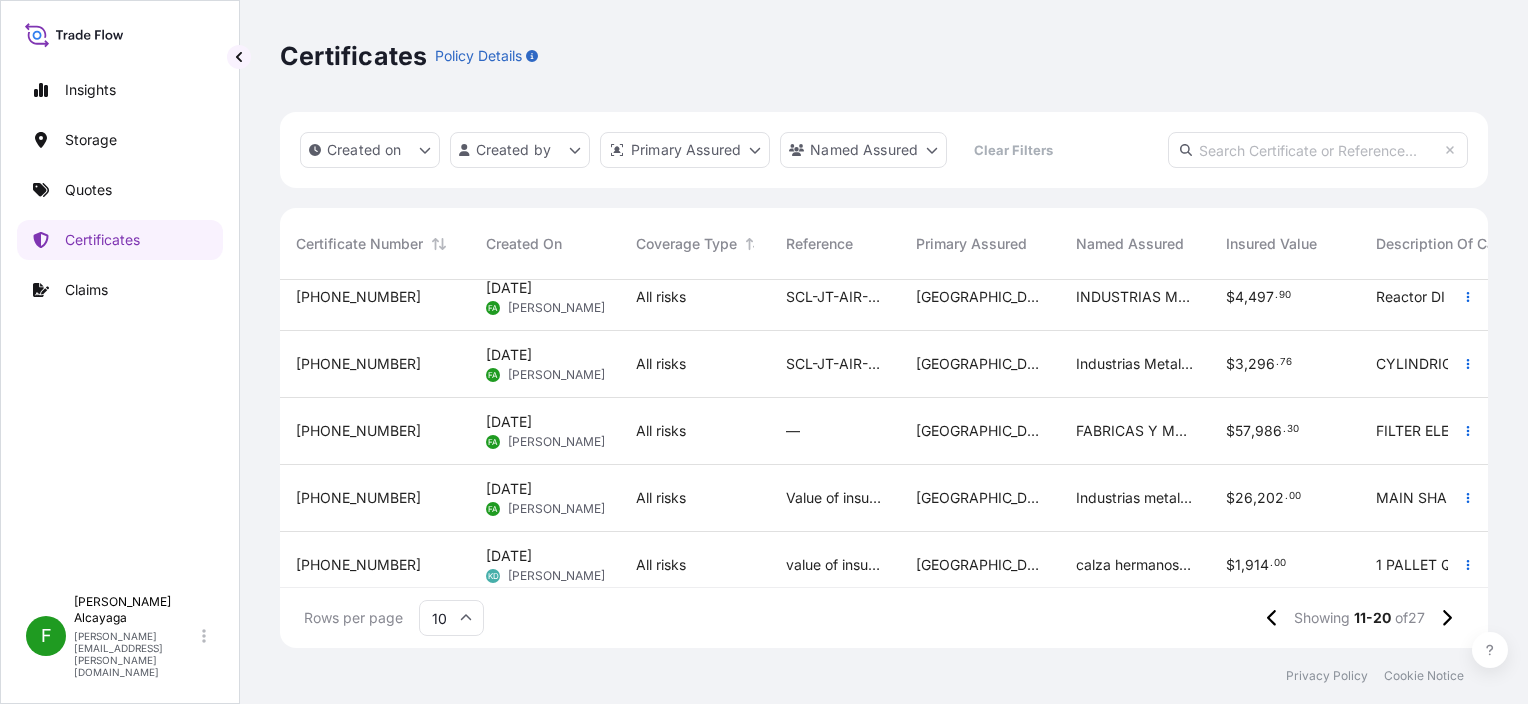 scroll, scrollTop: 378, scrollLeft: 0, axis: vertical 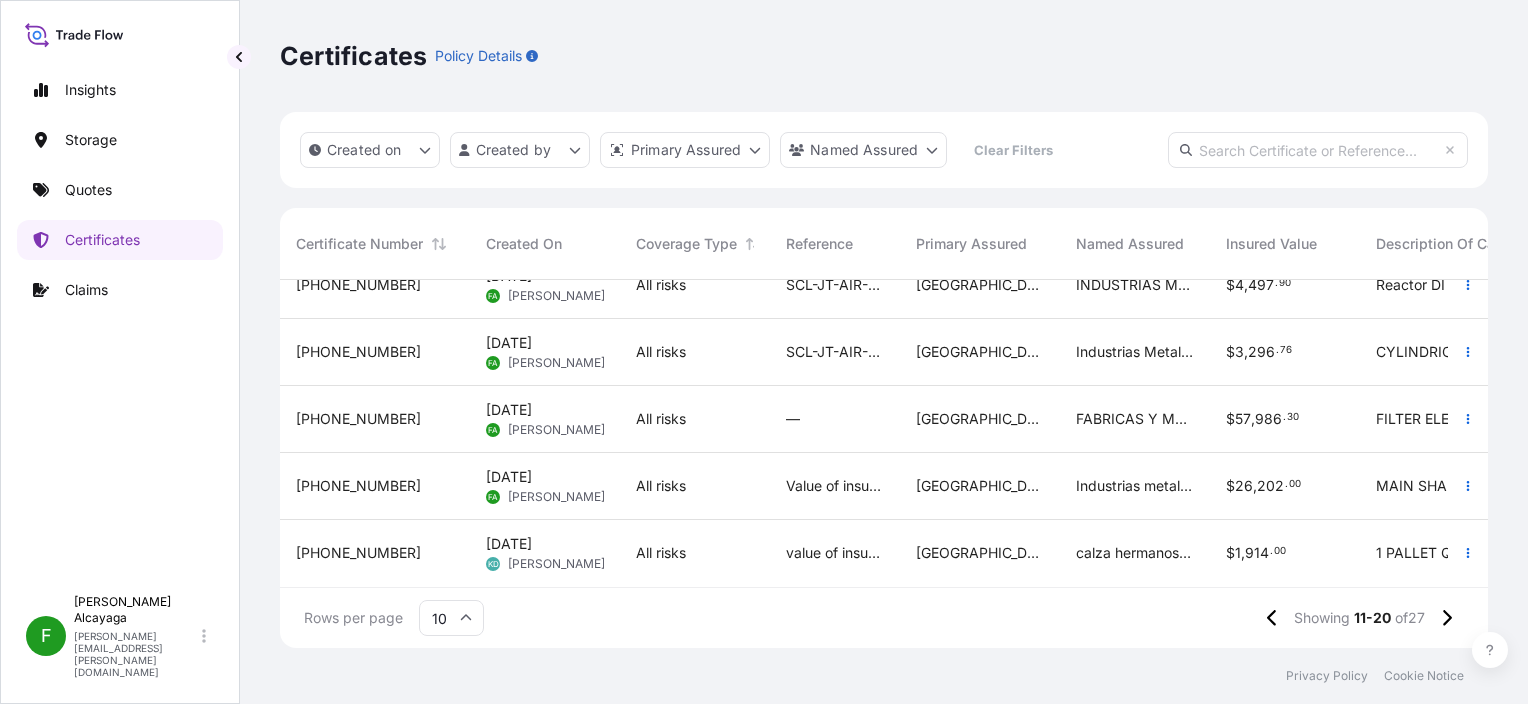 click on "FABRICAS Y MAESTRANZAS DEL EJERCITO" at bounding box center (1135, 419) 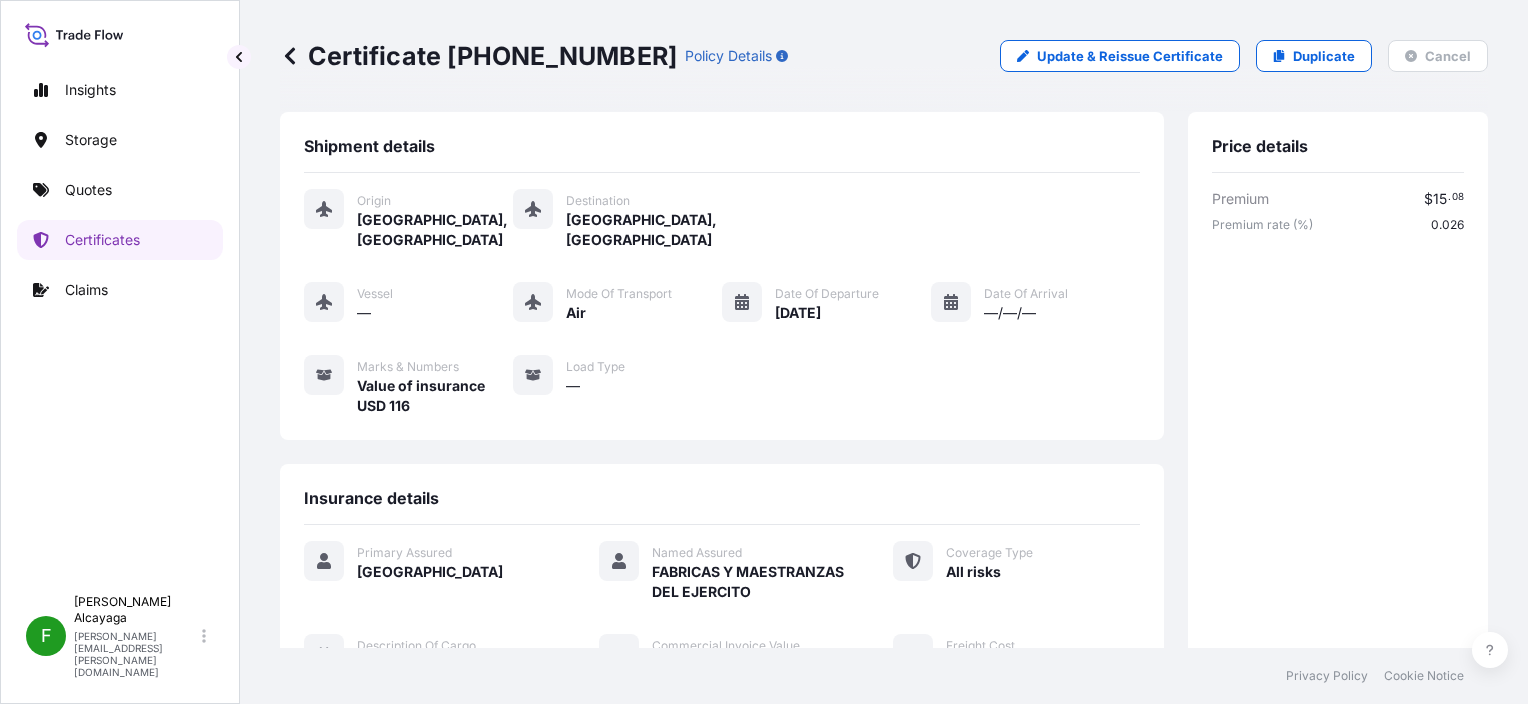 click on "Insights Storage Quotes Certificates Claims" at bounding box center (120, 318) 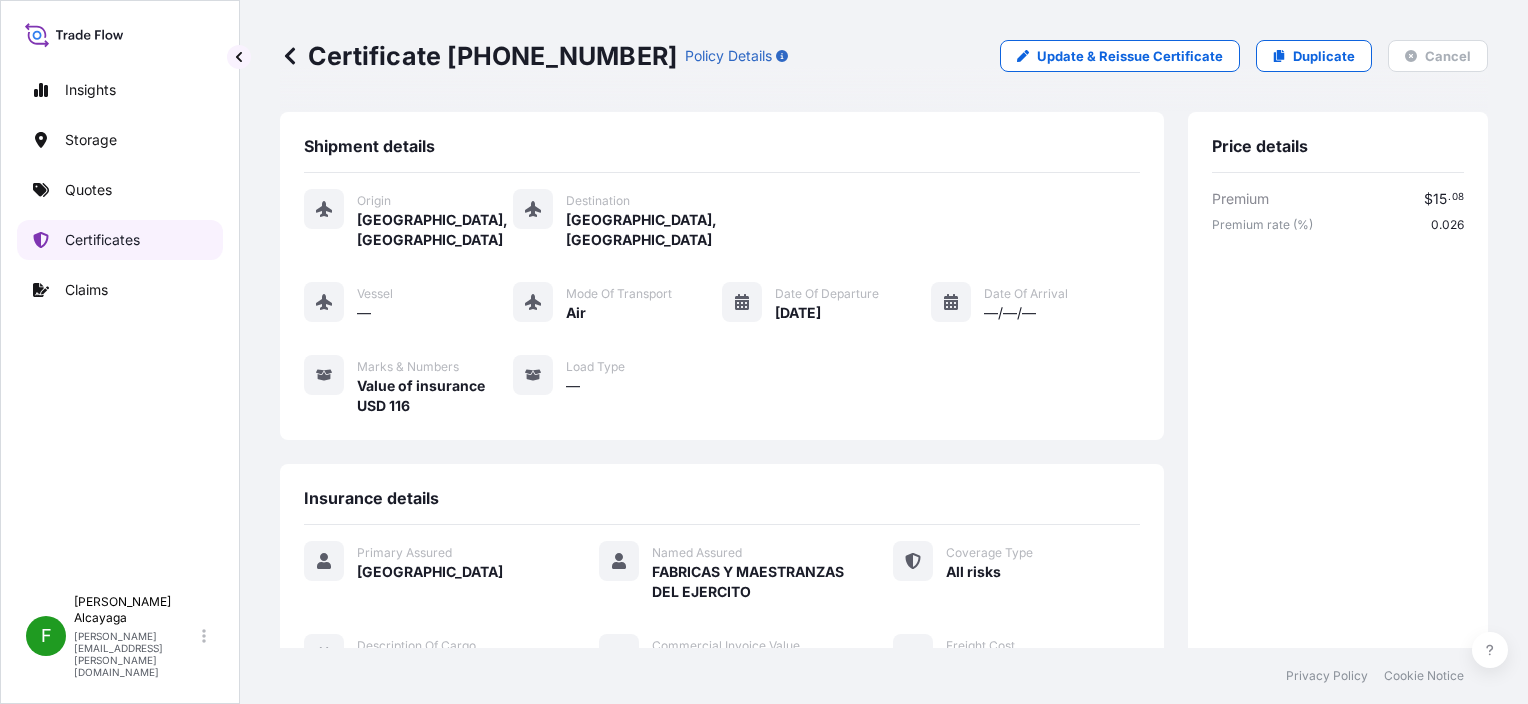 click on "Certificates" at bounding box center [120, 240] 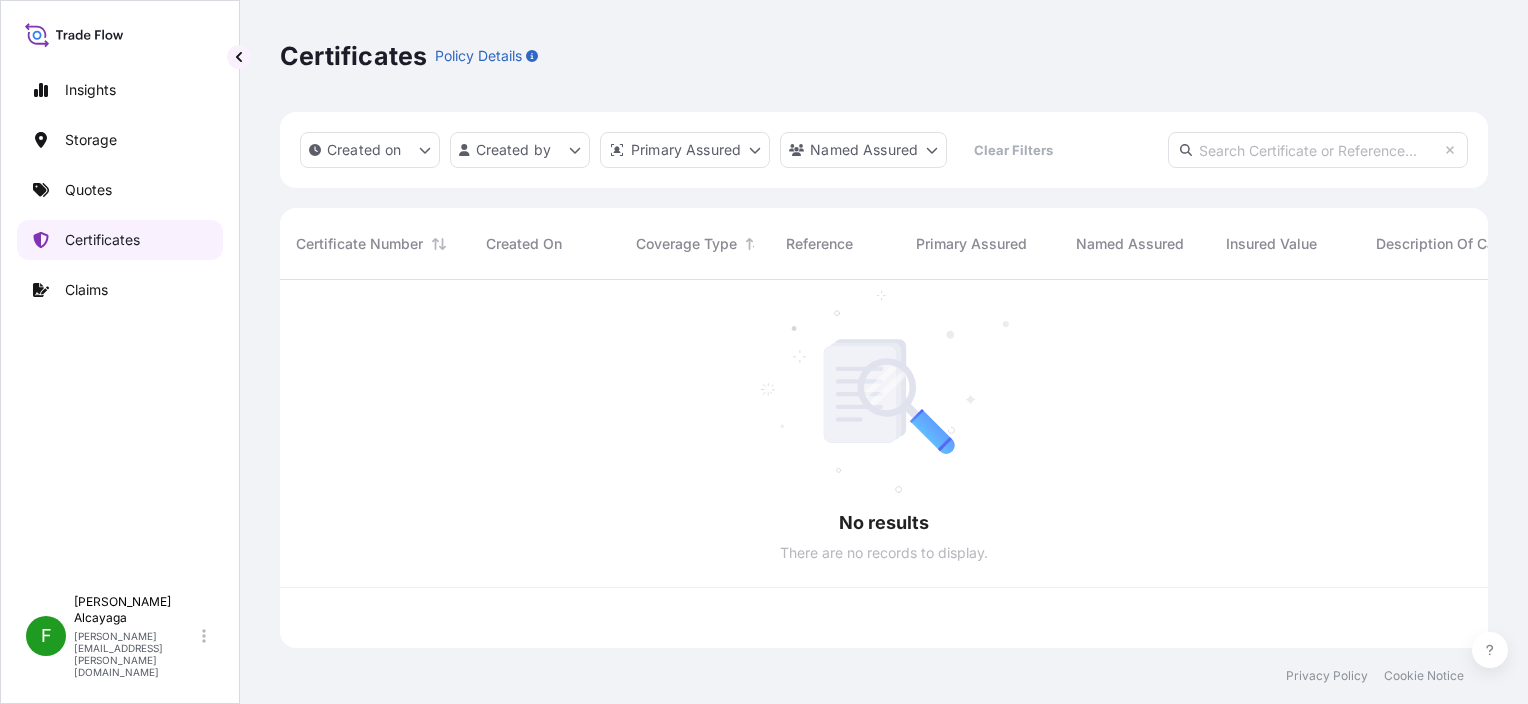 scroll, scrollTop: 16, scrollLeft: 16, axis: both 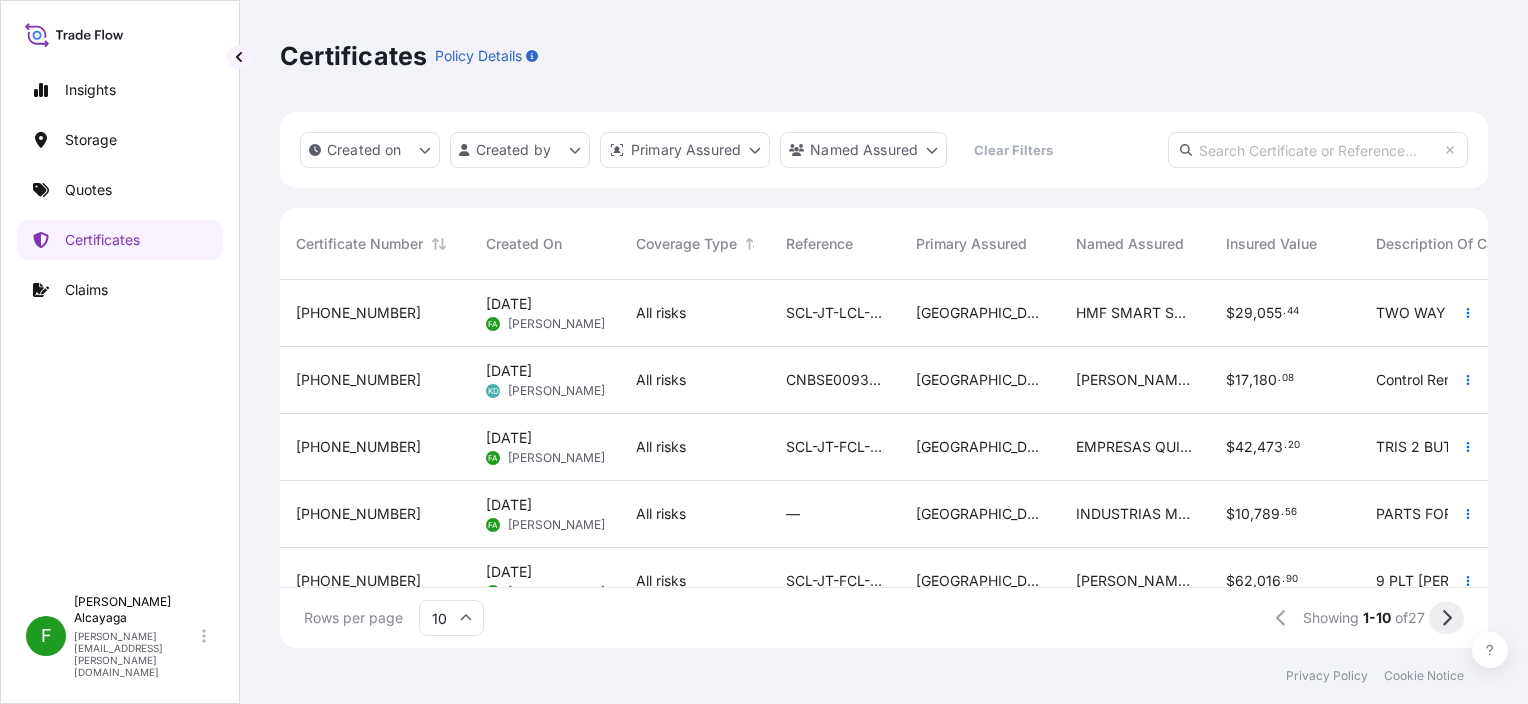 click 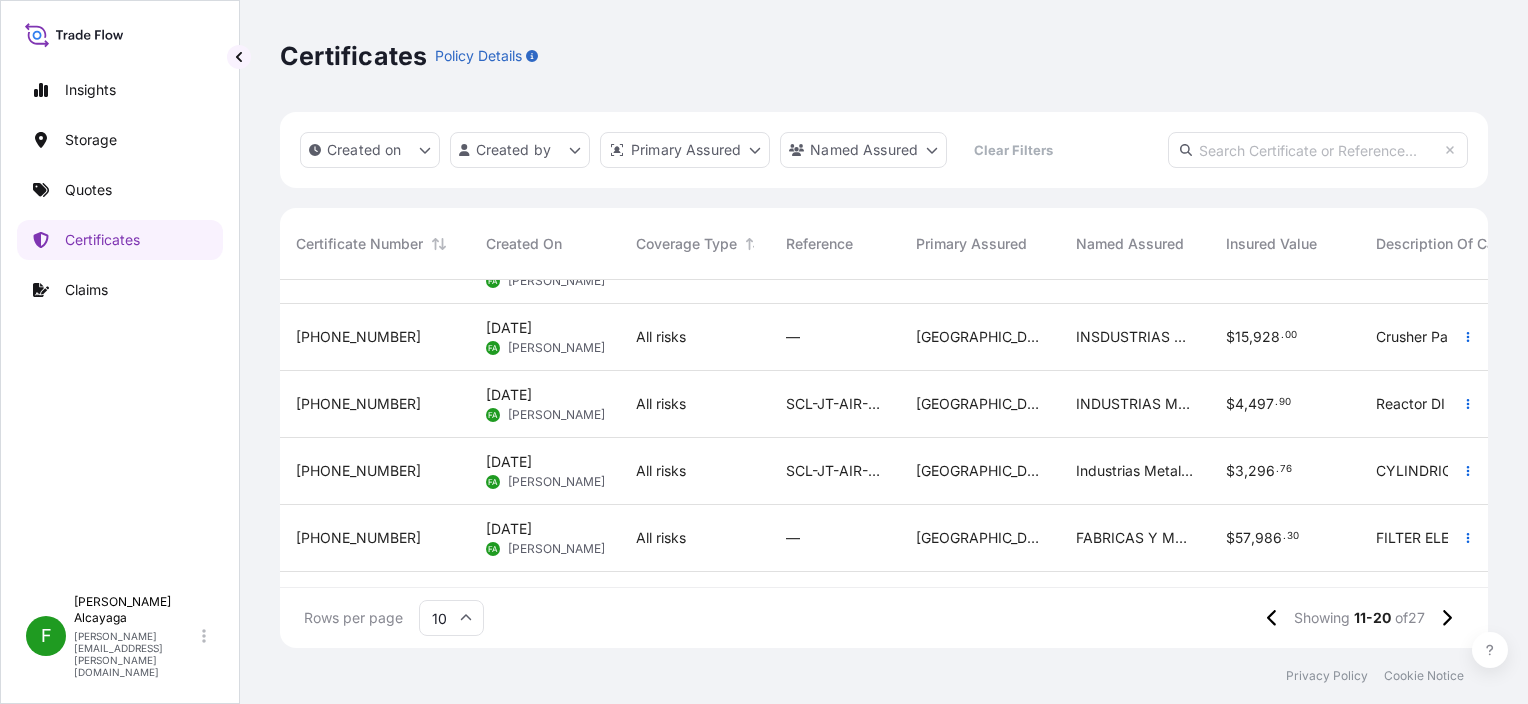 scroll, scrollTop: 378, scrollLeft: 0, axis: vertical 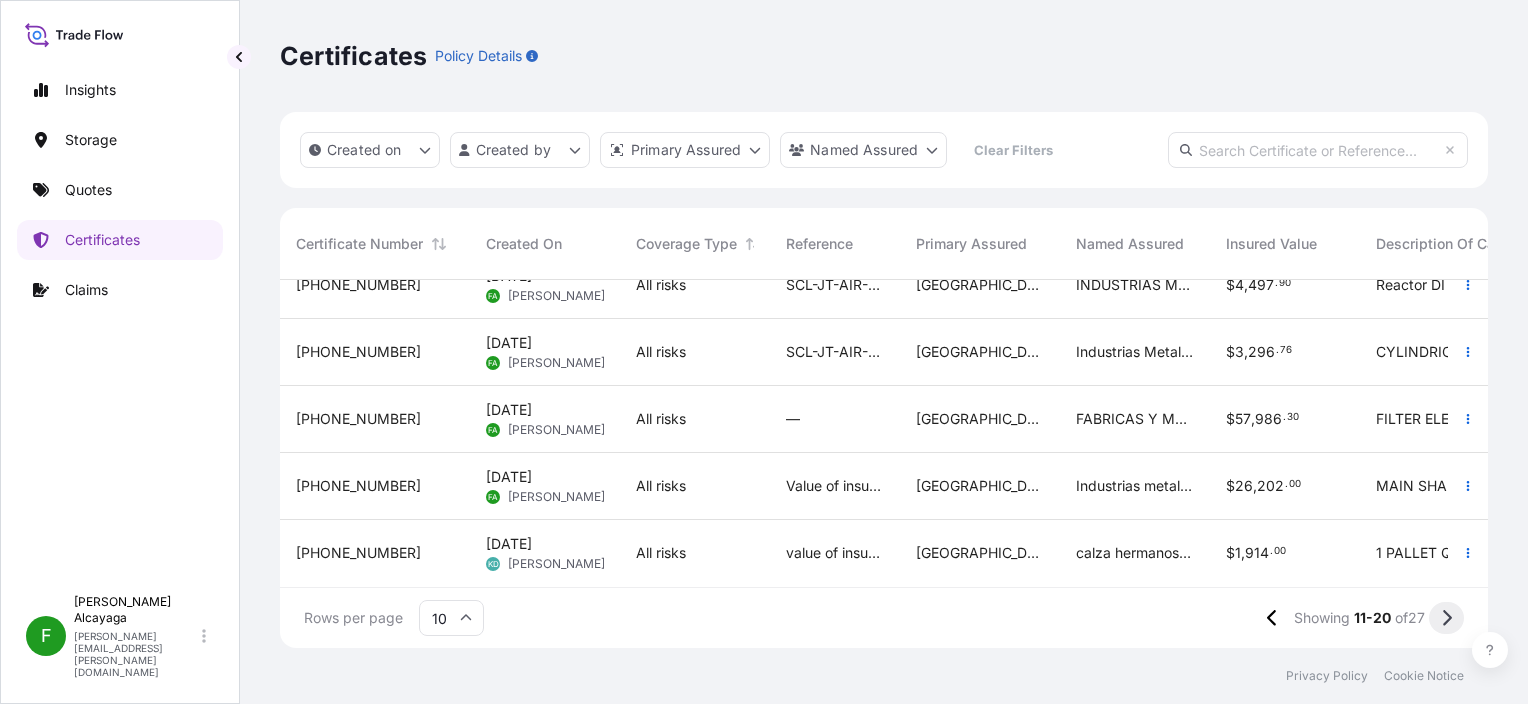 click 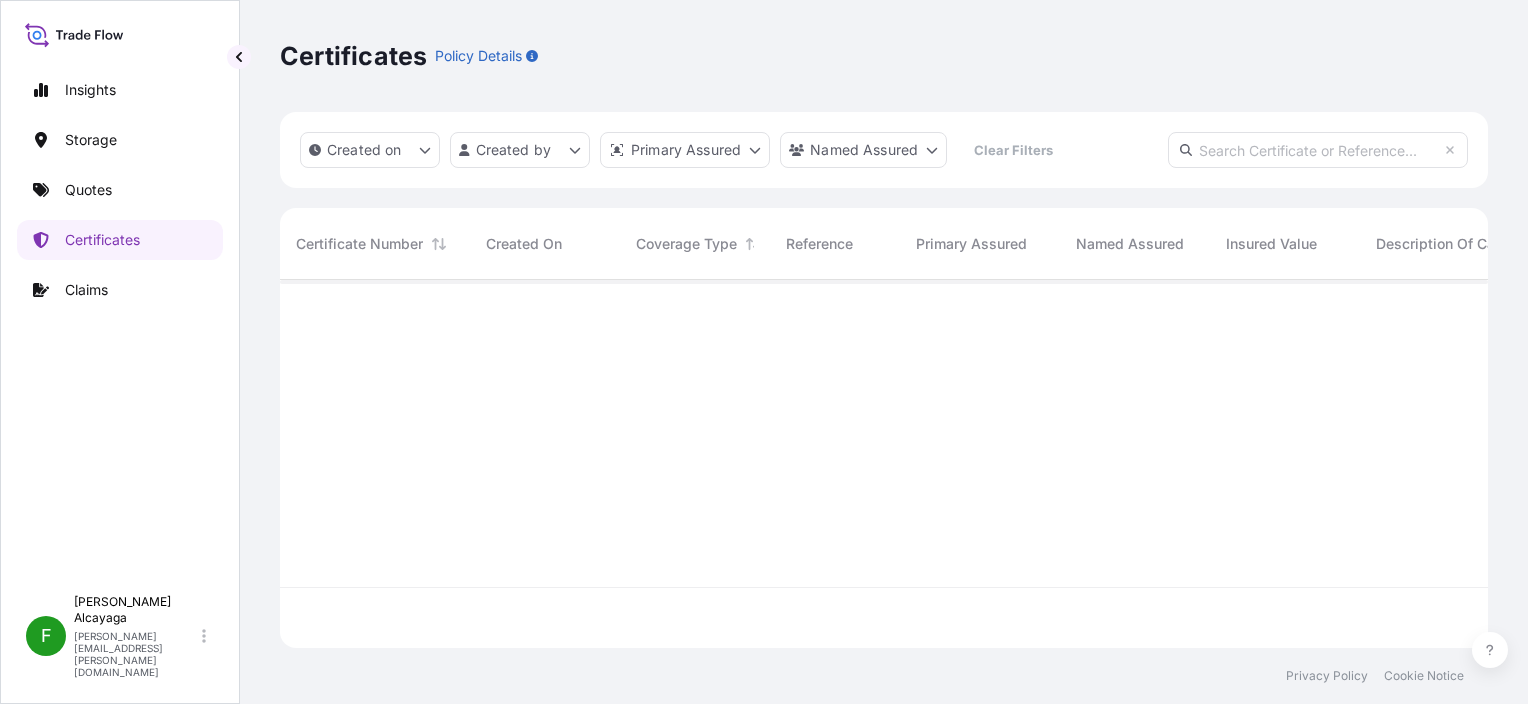 scroll, scrollTop: 0, scrollLeft: 0, axis: both 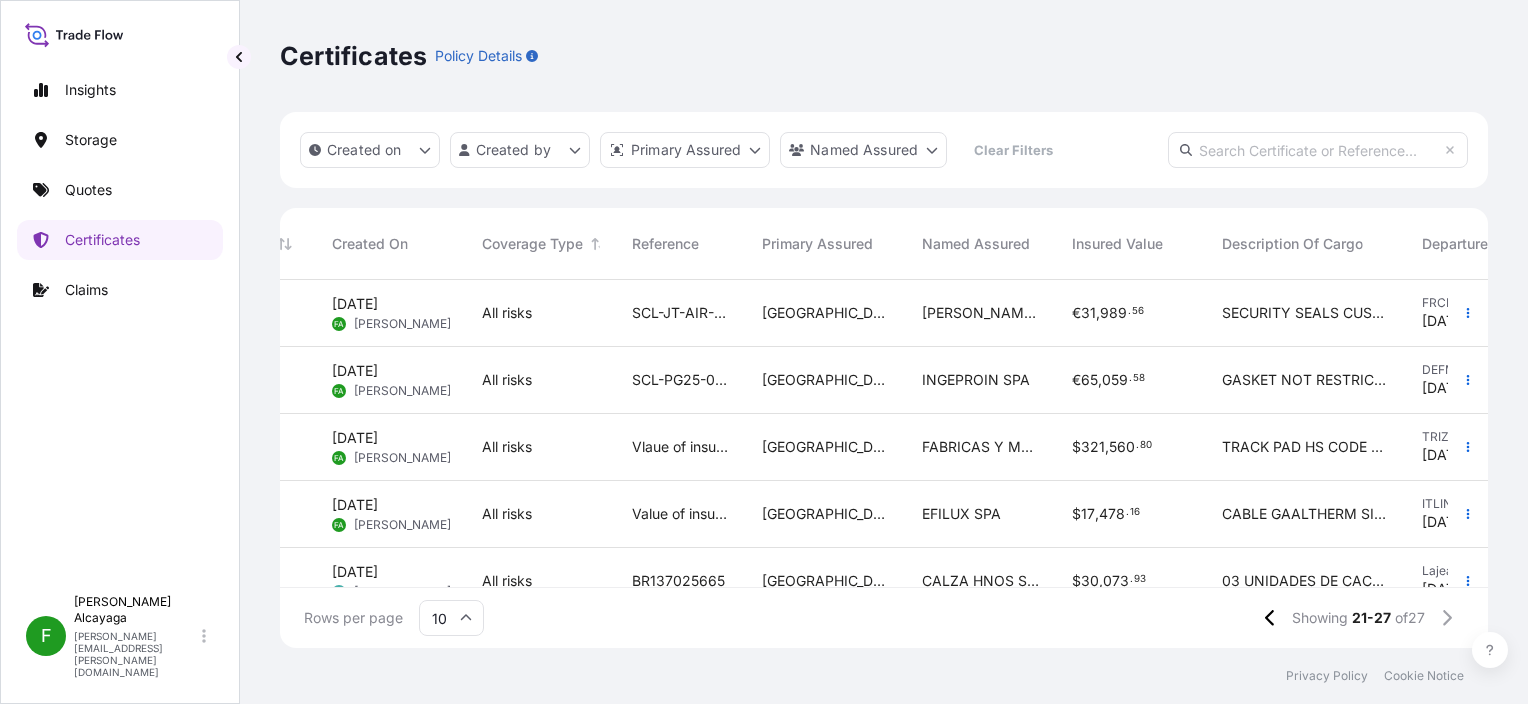 click on "INGEPROIN SPA" at bounding box center (976, 380) 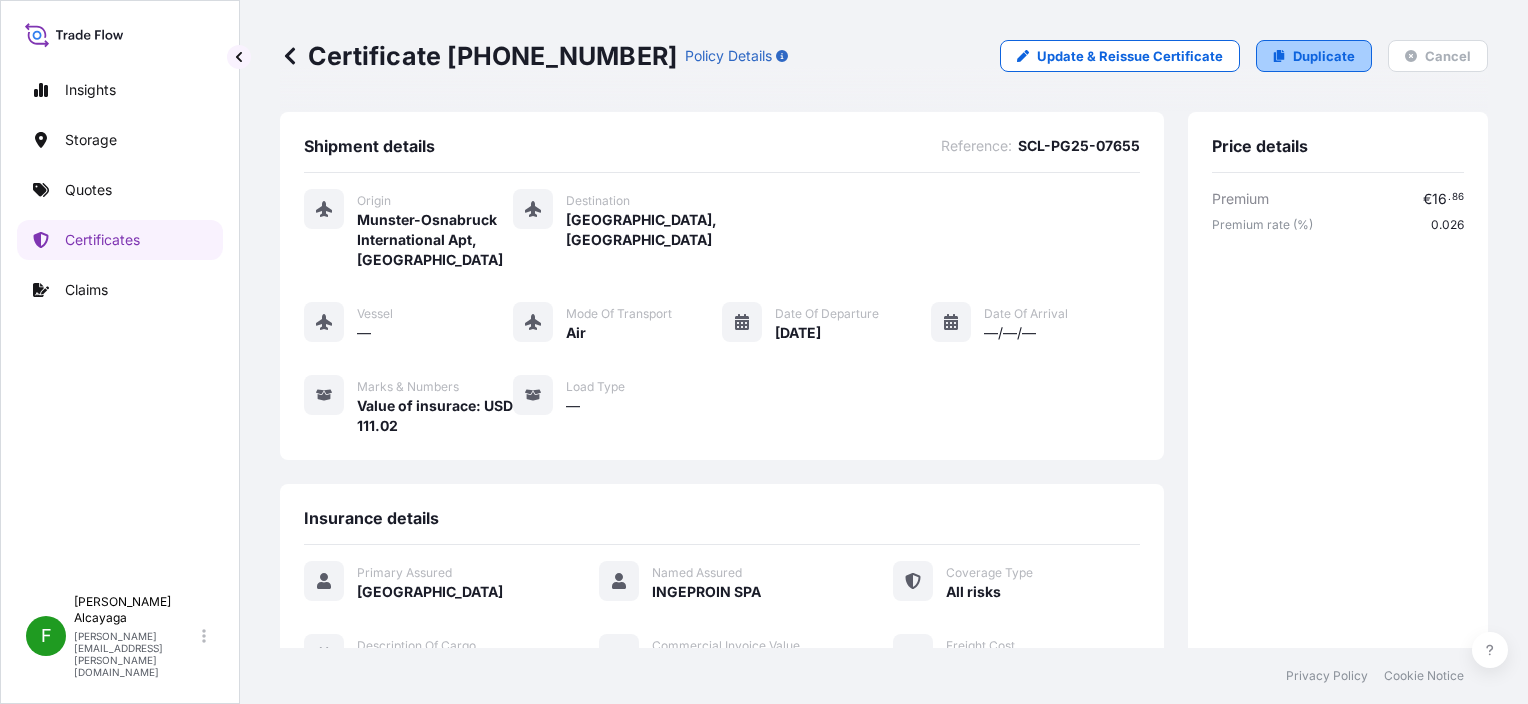 click on "Duplicate" at bounding box center [1314, 56] 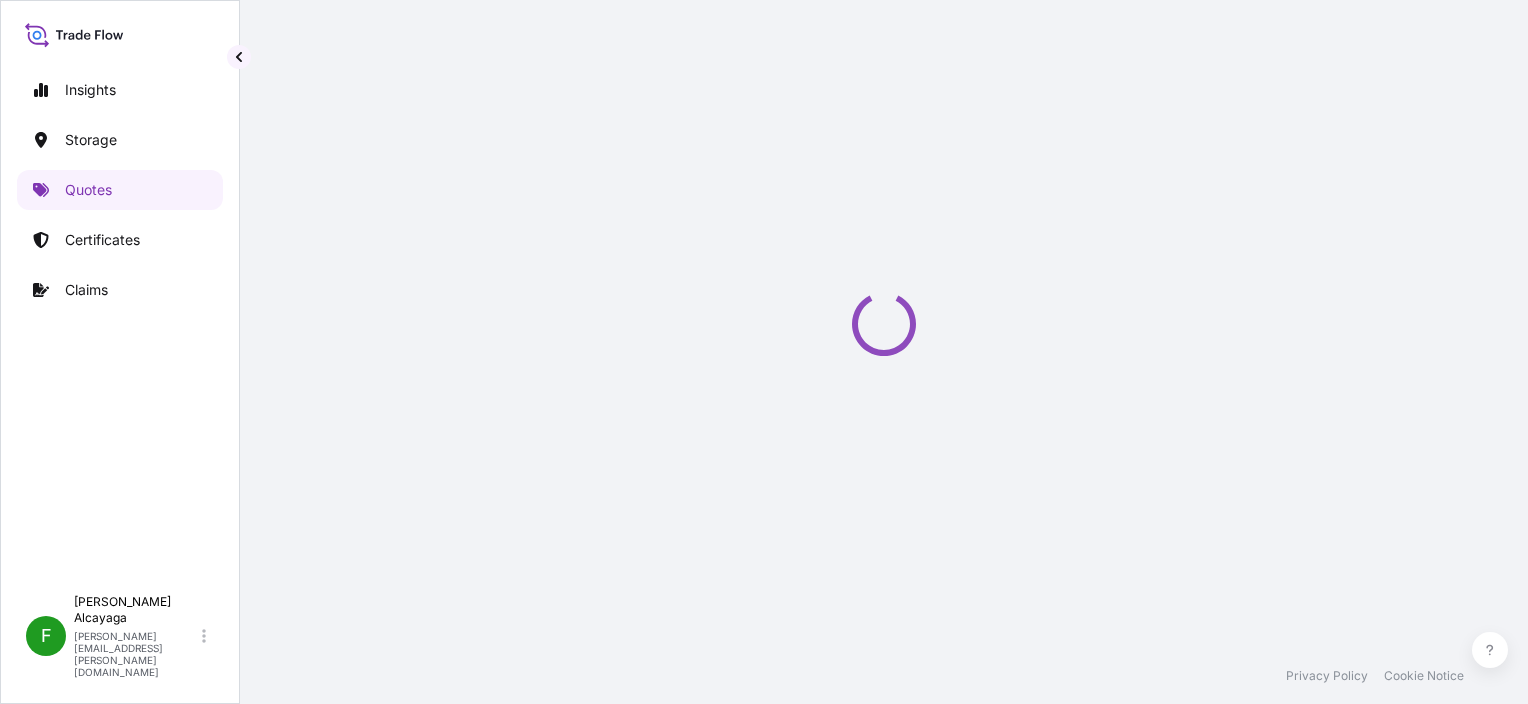 select on "Air" 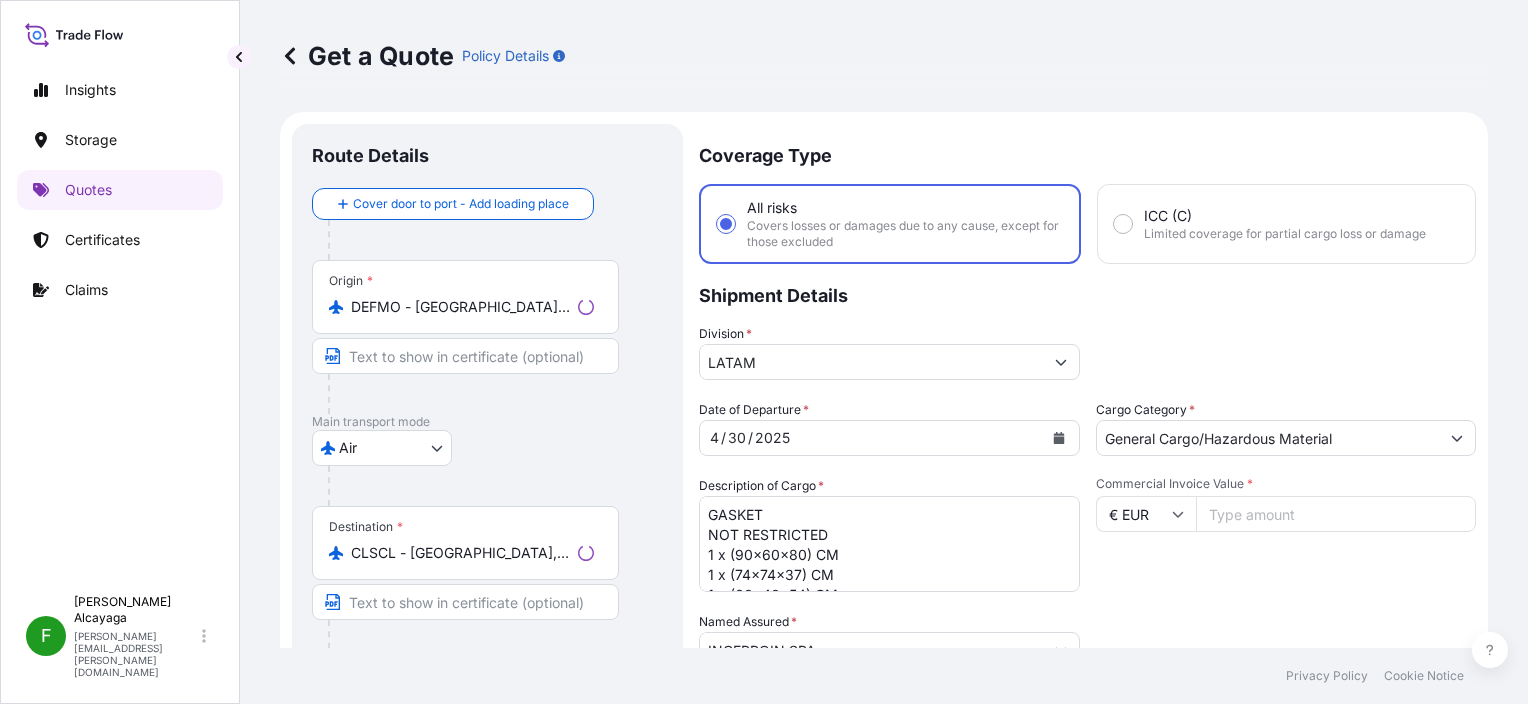 scroll, scrollTop: 32, scrollLeft: 0, axis: vertical 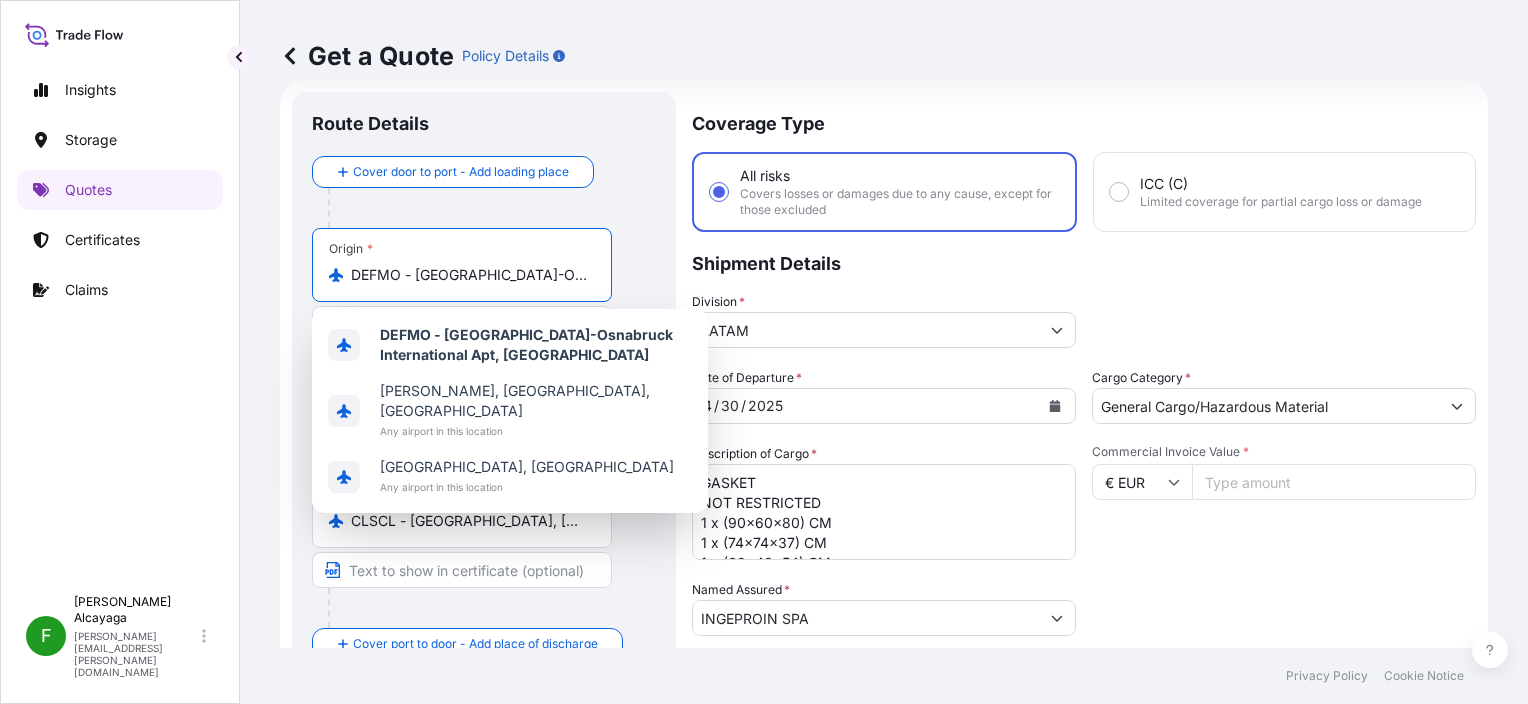 click on "DEFMO - [GEOGRAPHIC_DATA]-Osnabruck International Apt, [GEOGRAPHIC_DATA]" at bounding box center [469, 275] 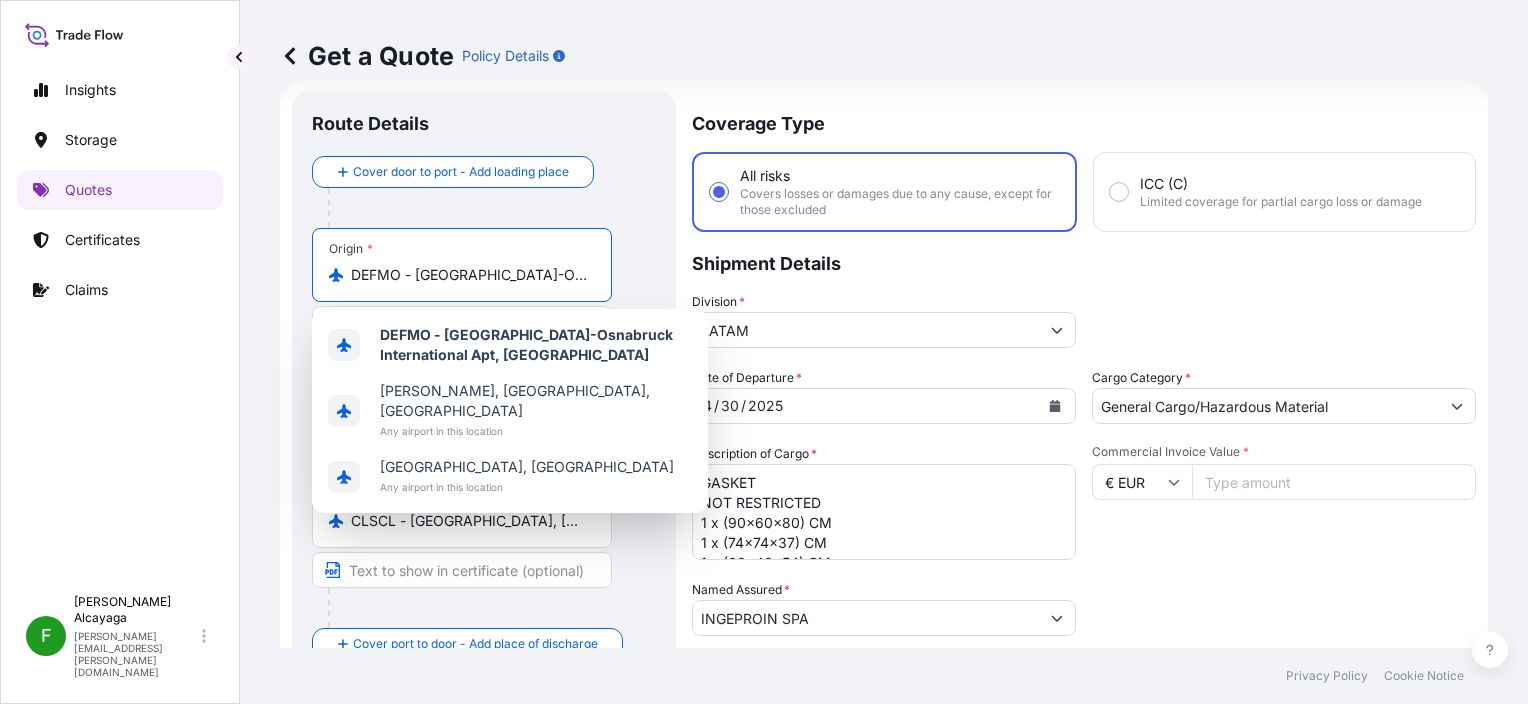 click on "Origin * DEFMO - [GEOGRAPHIC_DATA]-[GEOGRAPHIC_DATA] International [GEOGRAPHIC_DATA], [GEOGRAPHIC_DATA]" at bounding box center [462, 265] 